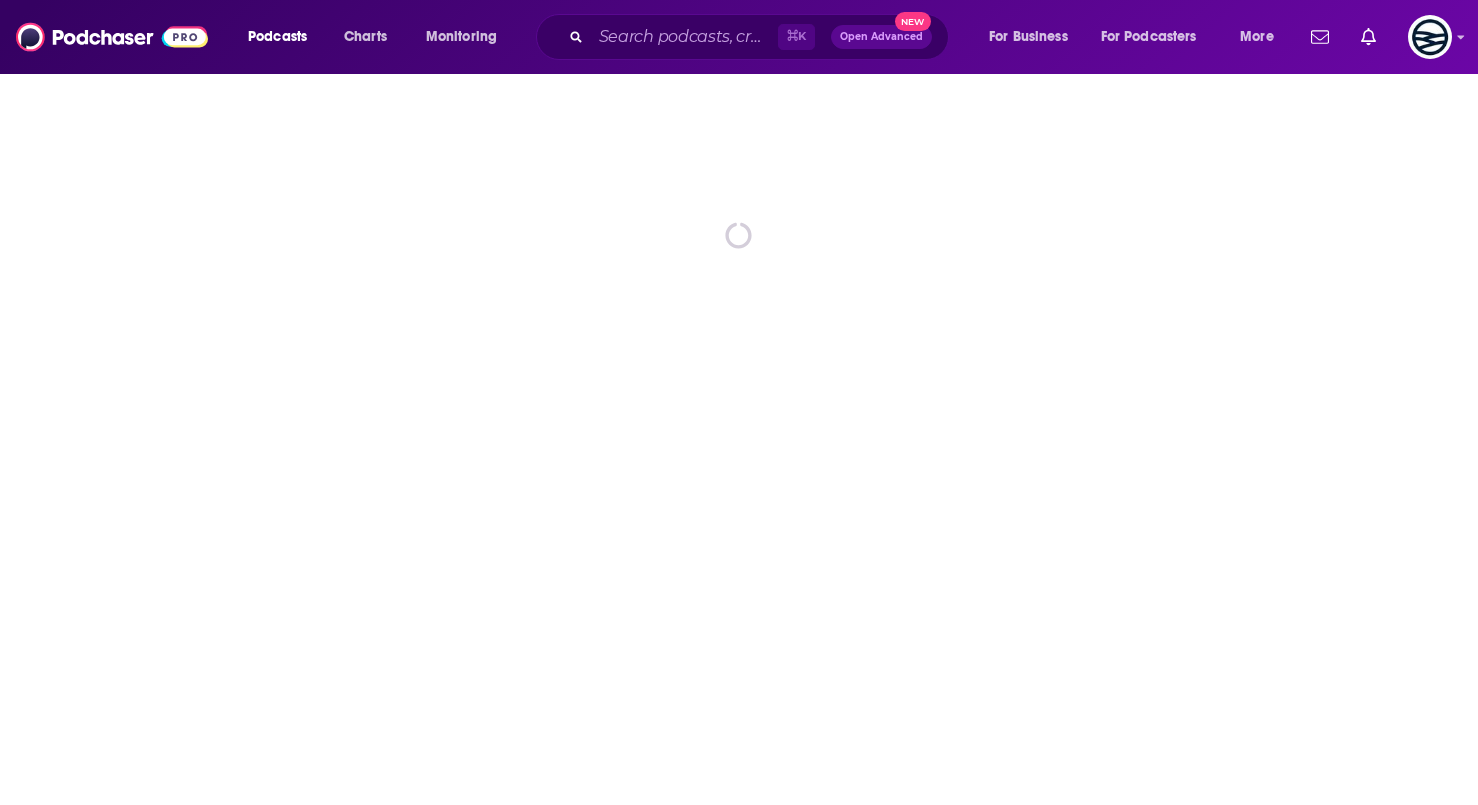 scroll, scrollTop: 0, scrollLeft: 0, axis: both 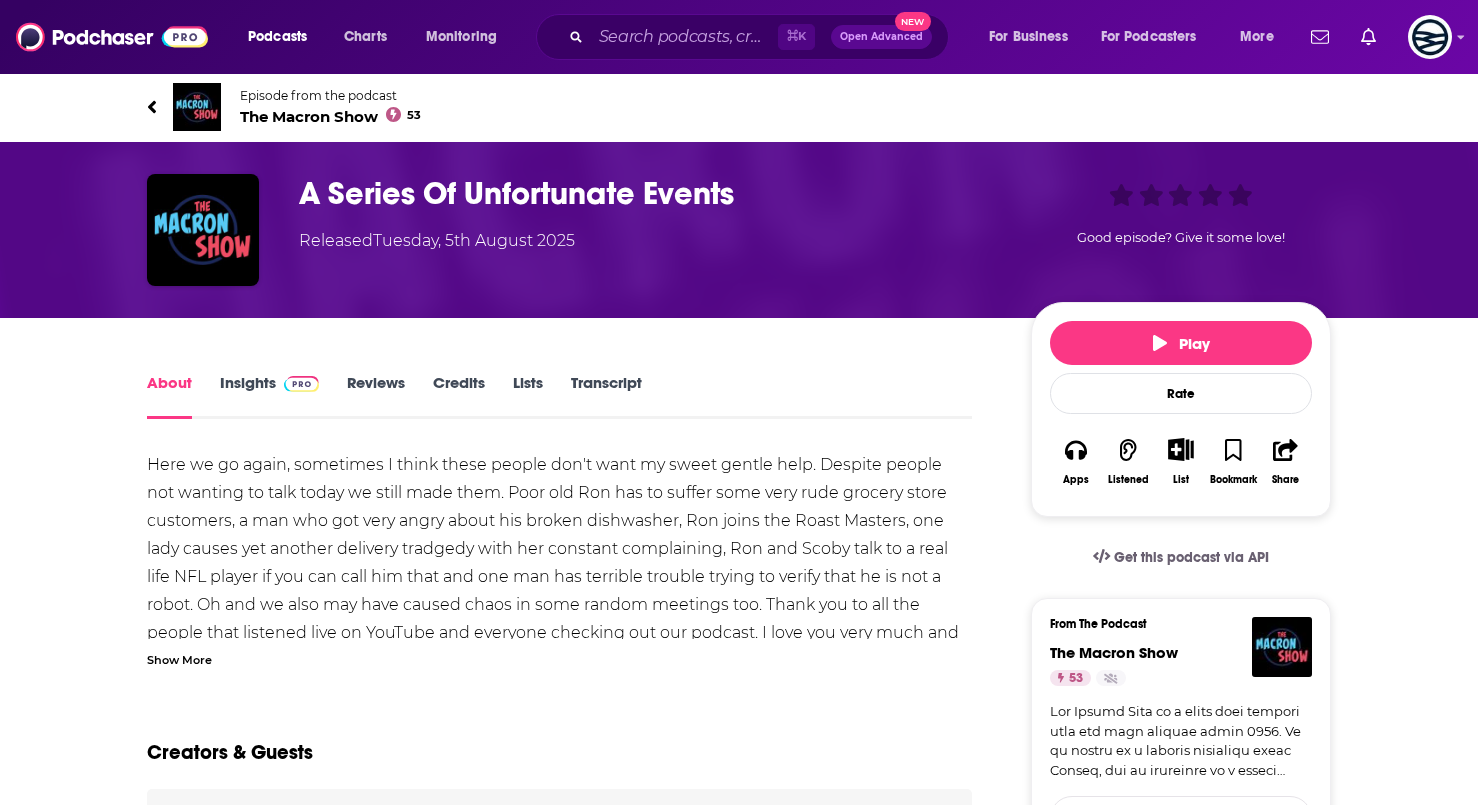 click on "Transcript" at bounding box center [606, 396] 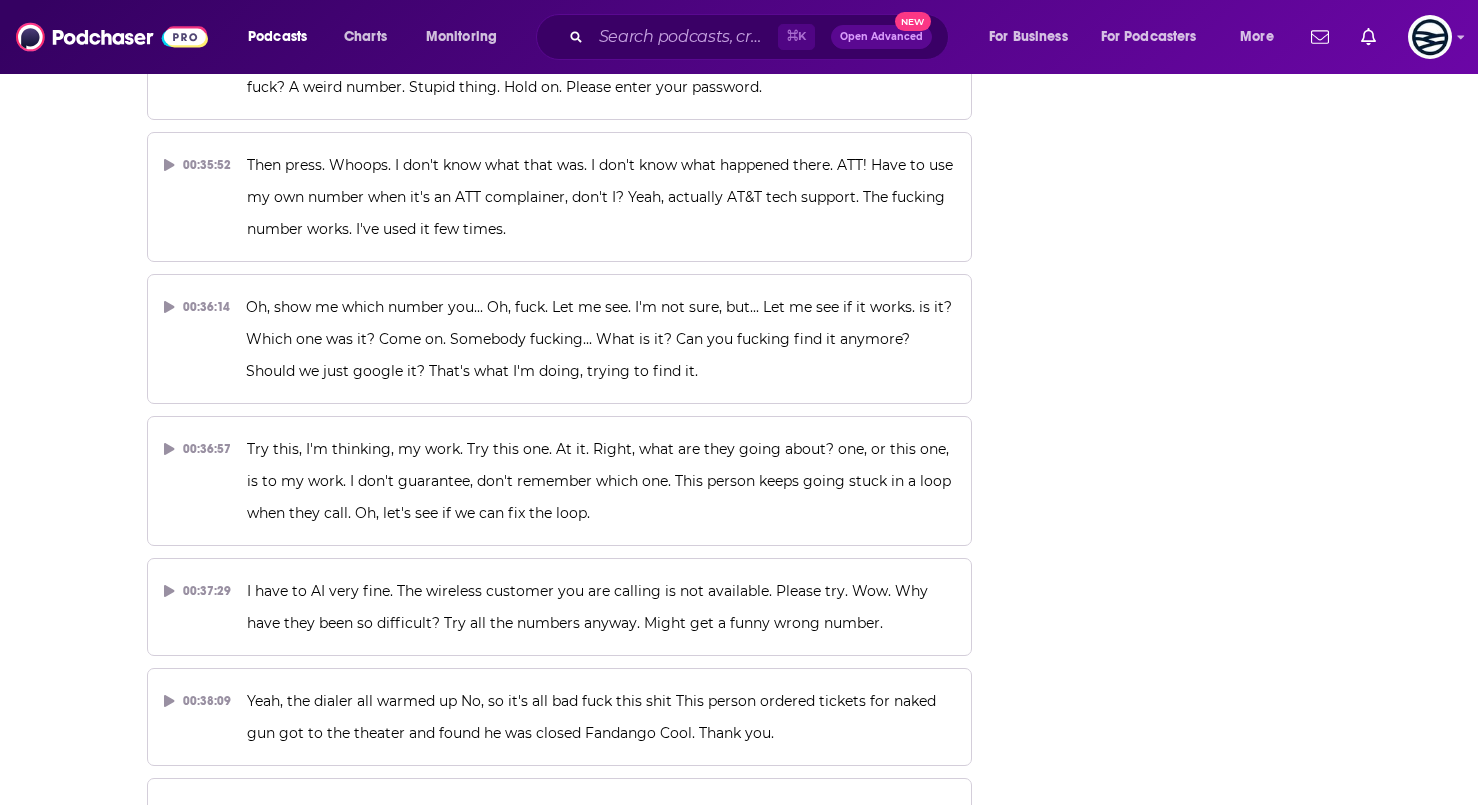 scroll, scrollTop: 64270, scrollLeft: 0, axis: vertical 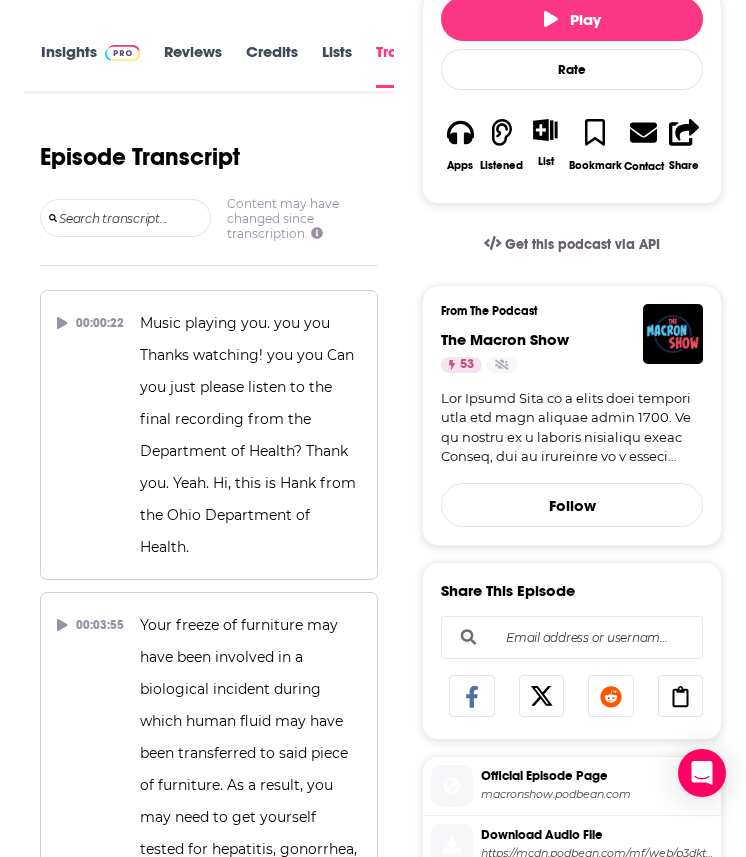 click on "About Insights Reviews Credits Lists Transcript Episode Transcript Content may have changed since transcription.   00:00:22 Music playing you. you you Thanks watching! you you Can you just please listen to the final recording from the Department of Health? Thank you. Yeah. Hi, this is Hank from the Ohio Department of Health. 00:03:55 Your freeze of furniture may have been involved in a biological incident during which human fluid may have been transferred to said piece of furniture. As a result, you may need to get yourself tested for hepatitis, gonorrhea, and other sexually transmitted diseases. 00:04:08 Please say yes if you understand. Yes. Damn, here we go. What are you talking about? We're on the air? This is Ron? Absolutely. Get ready for the funniest damn prank call show there is. That's right, bitches. It's the Macron Show at macronshow .com. 00:04:29 And if you don't like this, go and f*** yourself. Excuse me, sir. Can you tell me who you are? Should I call me? No, give me a break. 00:04:45 00:05:13" at bounding box center [207, 79552] 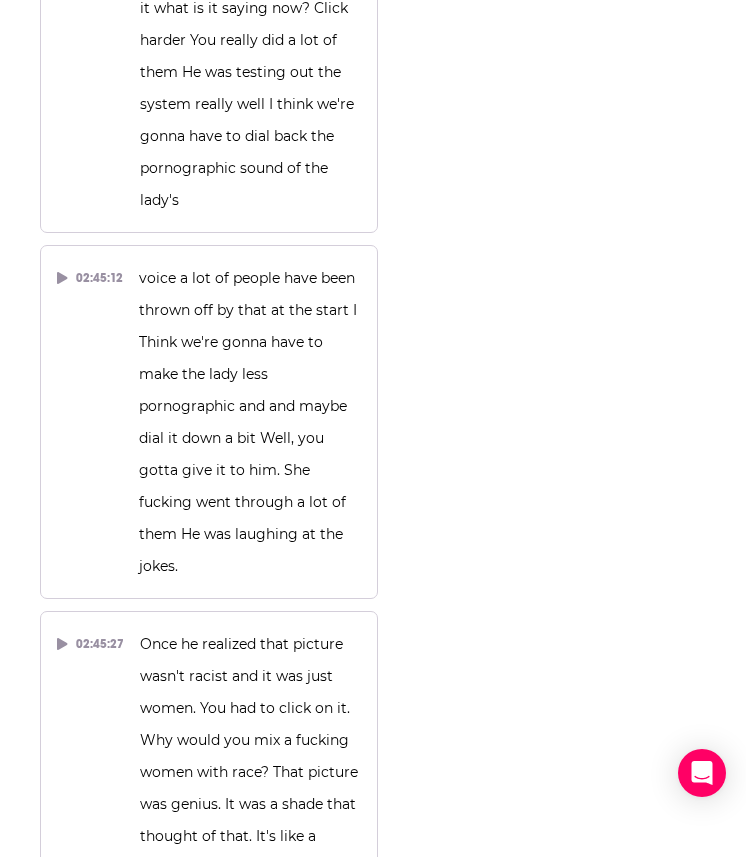 scroll, scrollTop: 145788, scrollLeft: 0, axis: vertical 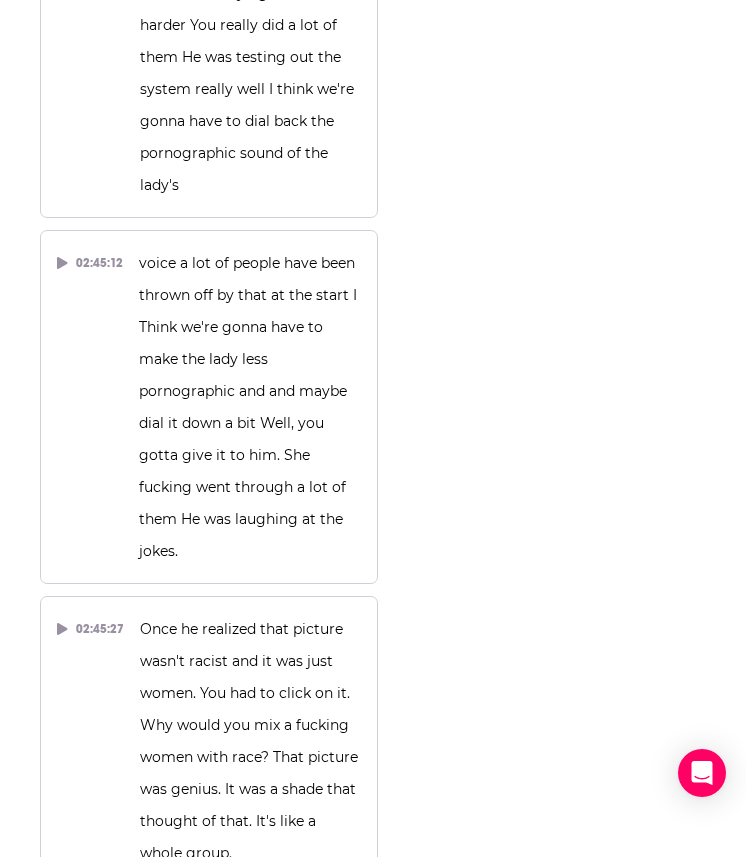 click on "02:46:16" at bounding box center [90, 1599] 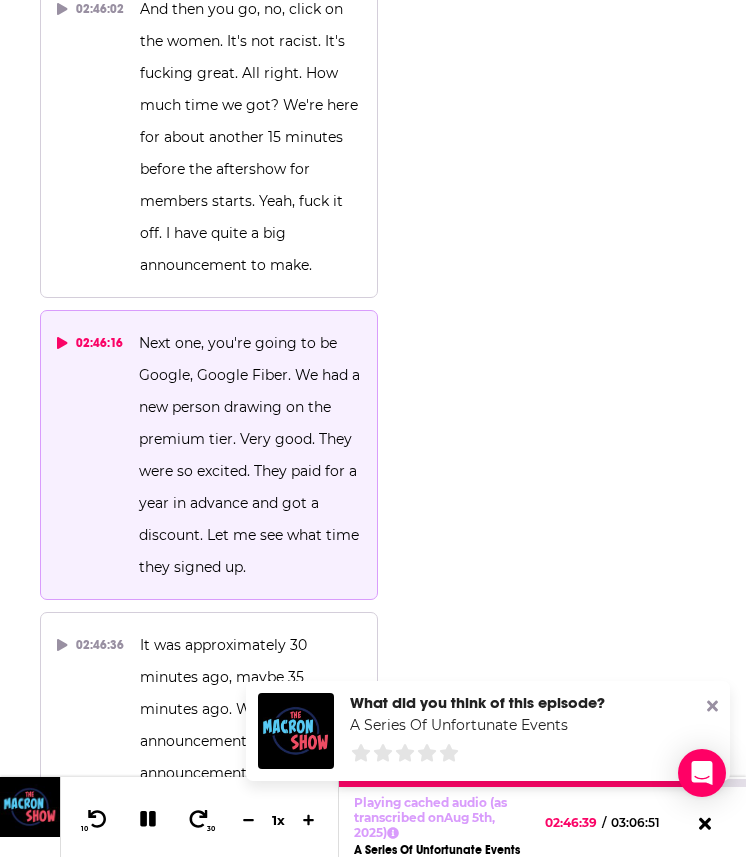 scroll, scrollTop: 145773, scrollLeft: 0, axis: vertical 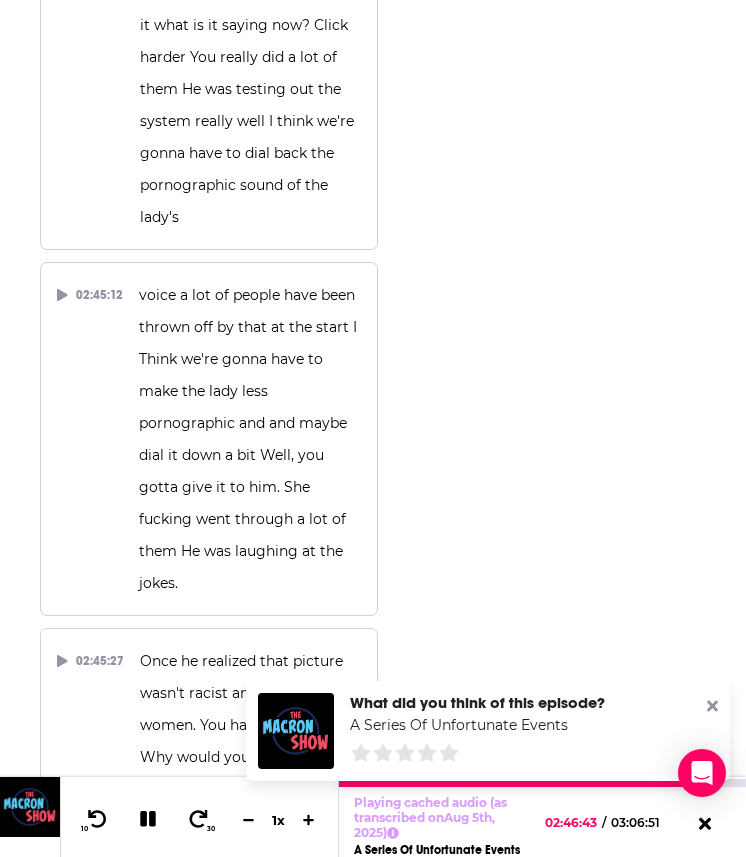 click on "Pause Episode Rate Apps Listened List Bookmark Contact Share Get this podcast via API From The Podcast The Macron Show 53 Follow Share This Episode Recommendation sent https://www.podchaser.com/podcasts/the-macron-show-1855732/episodes/a-series-of-unfortunate-events-261540217 Copy Link Official Episode Page macronshow.podbean.com Download Audio File https://mcdn.podbean.com/mf/web/p3dkty5pr56buiqj/macronshow080425.mp3 Moderator Stats ID 261540217 Visibility visible Podcast ID 1855732 Episode Details Length 3h 6m 50s  Explicit No Episode Type Full Claim This Podcast Do you host or manage this podcast? Claim and edit this page to your liking. ," at bounding box center (572, -66012) 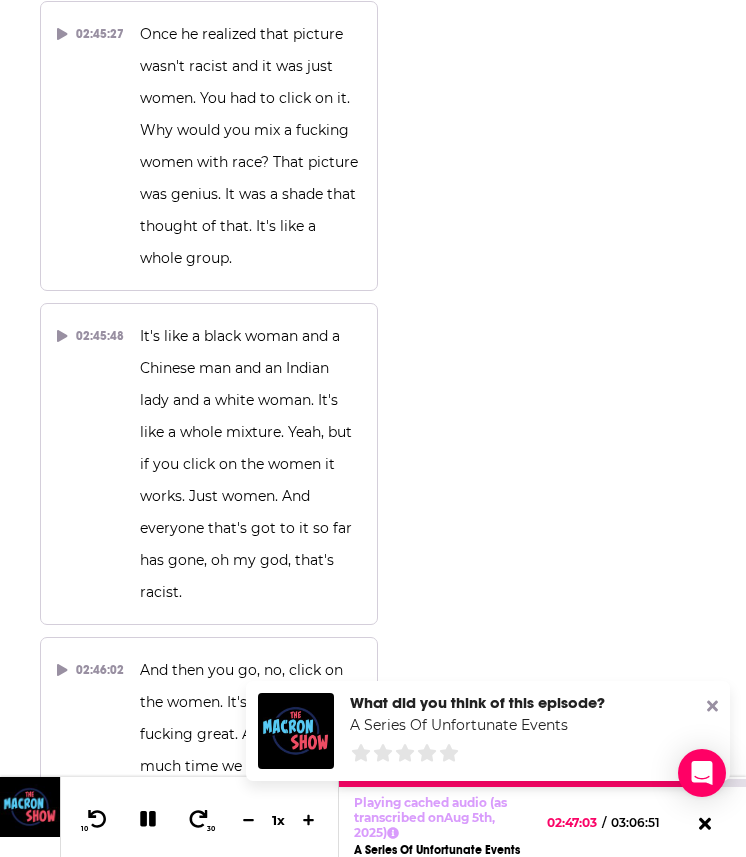 scroll, scrollTop: 146381, scrollLeft: 0, axis: vertical 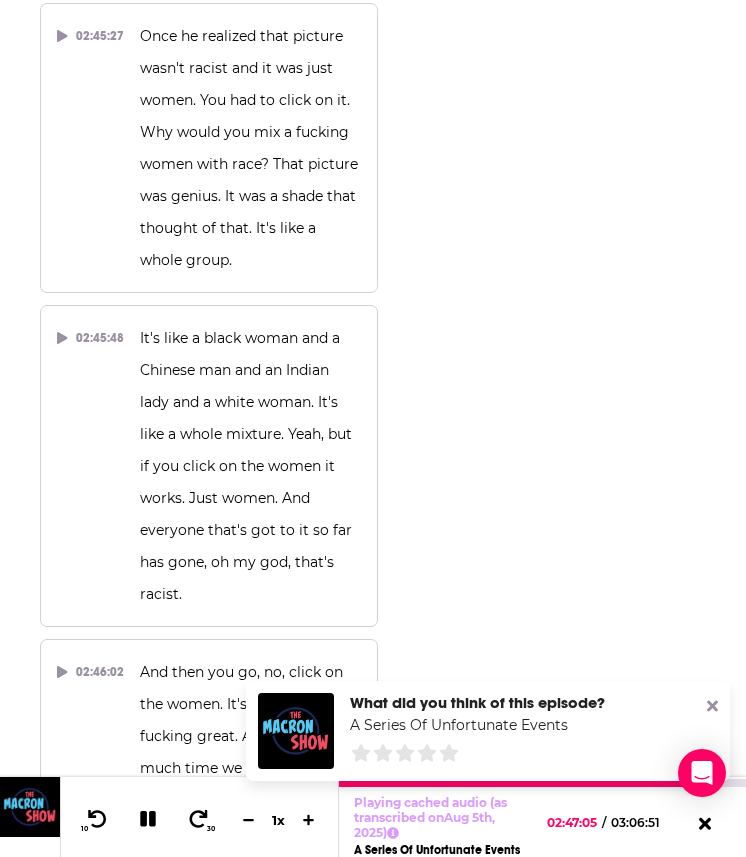click 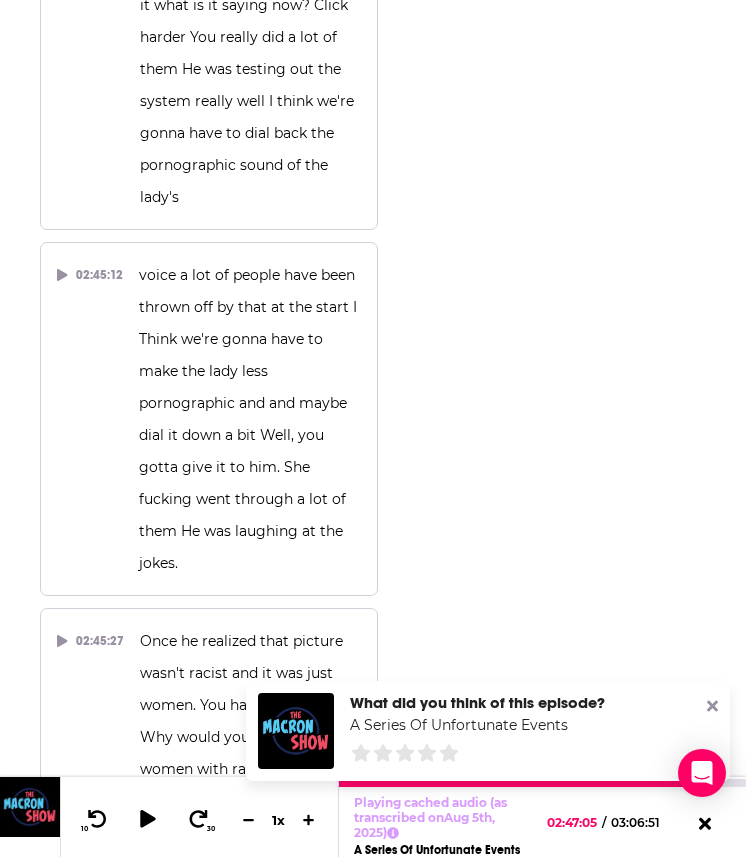scroll, scrollTop: 145782, scrollLeft: 0, axis: vertical 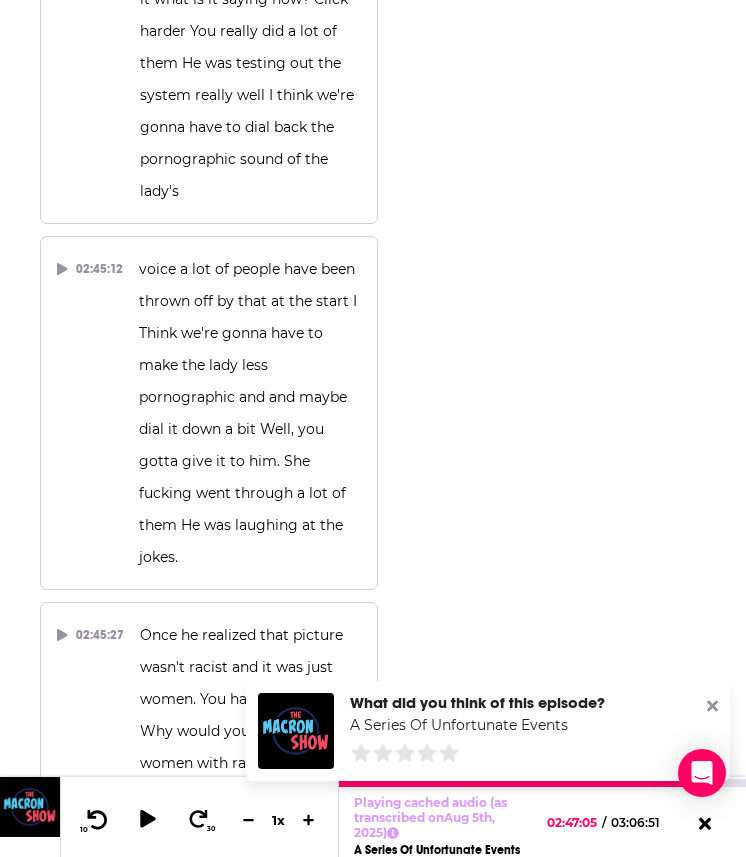 click 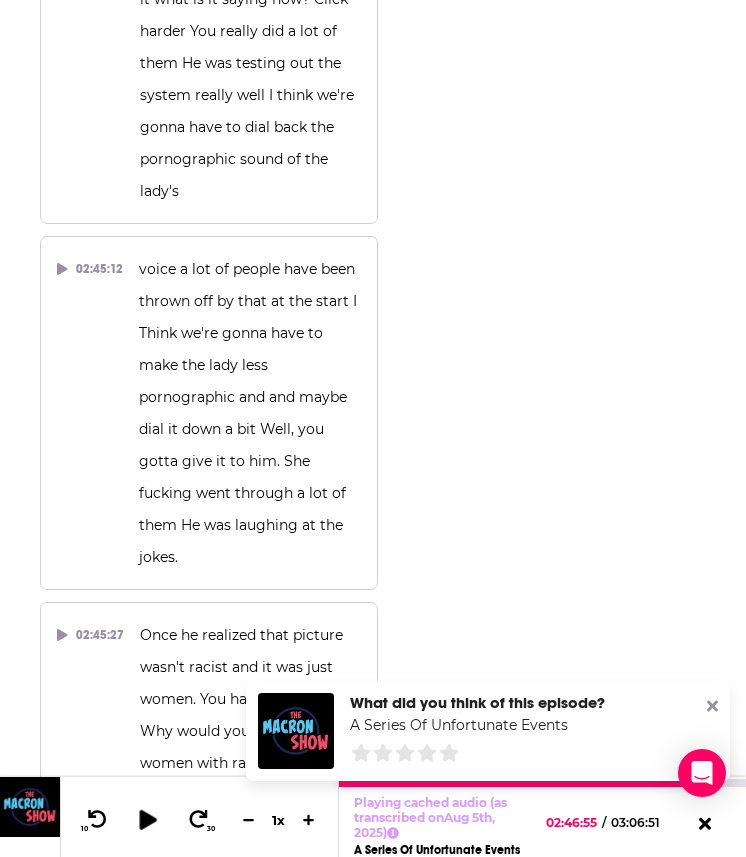 click 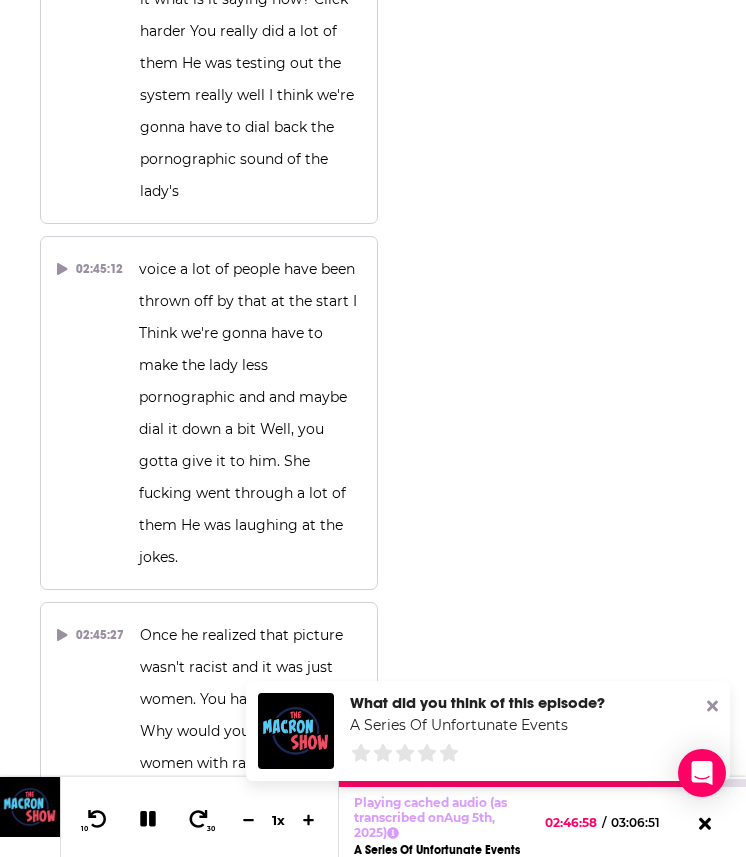 click at bounding box center [148, 820] 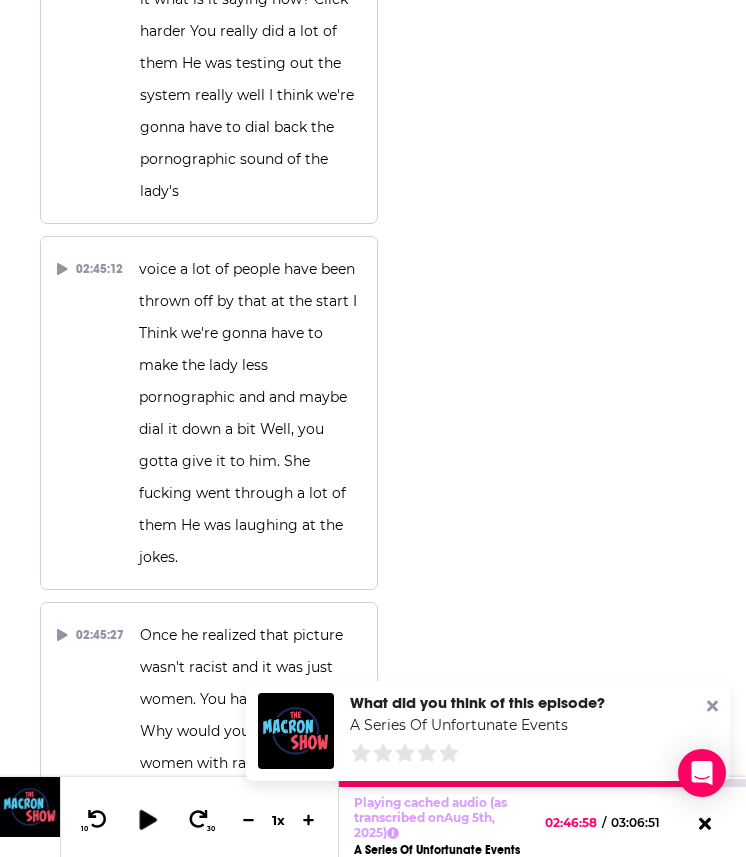 click 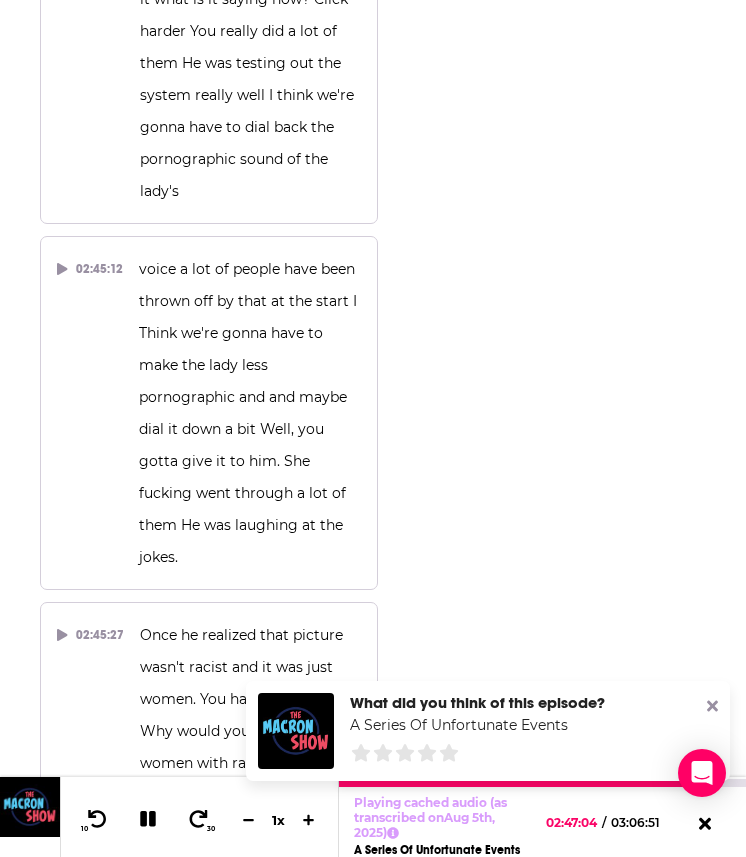click 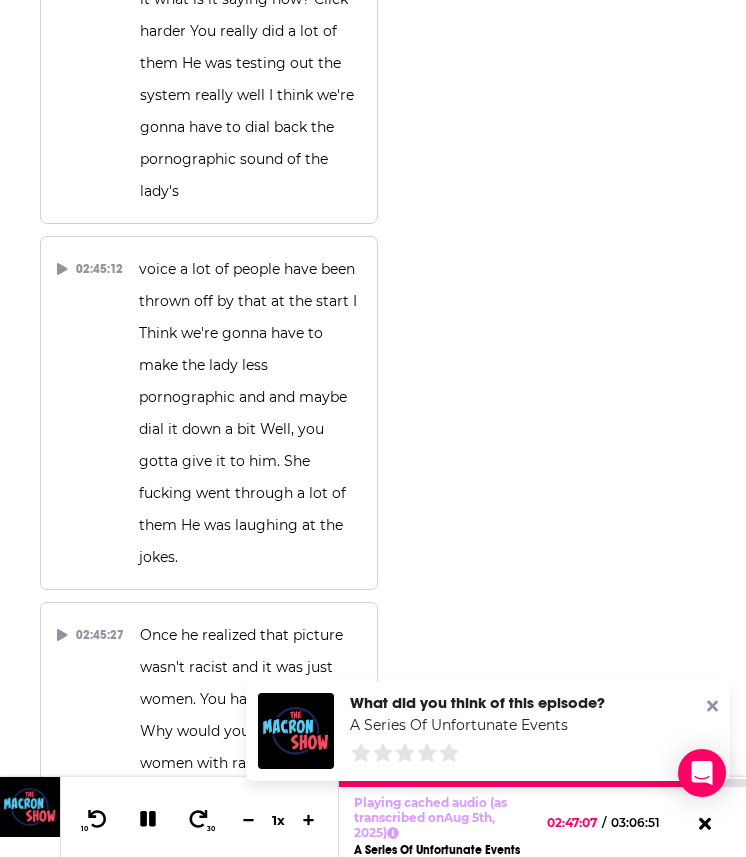 click 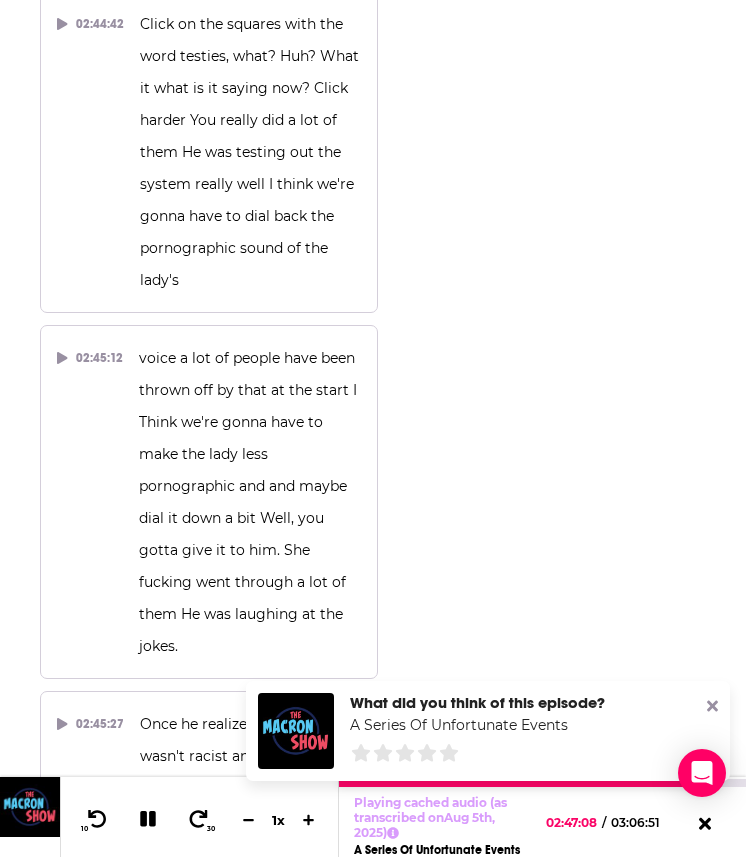 scroll, scrollTop: 145688, scrollLeft: 0, axis: vertical 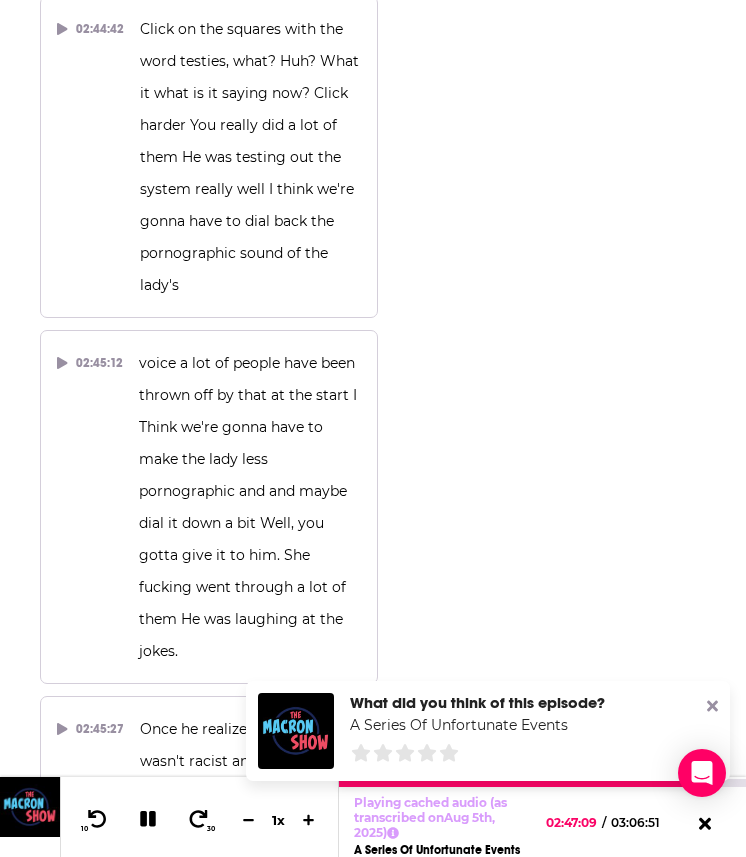 click on "[TIME]" at bounding box center (90, 1365) 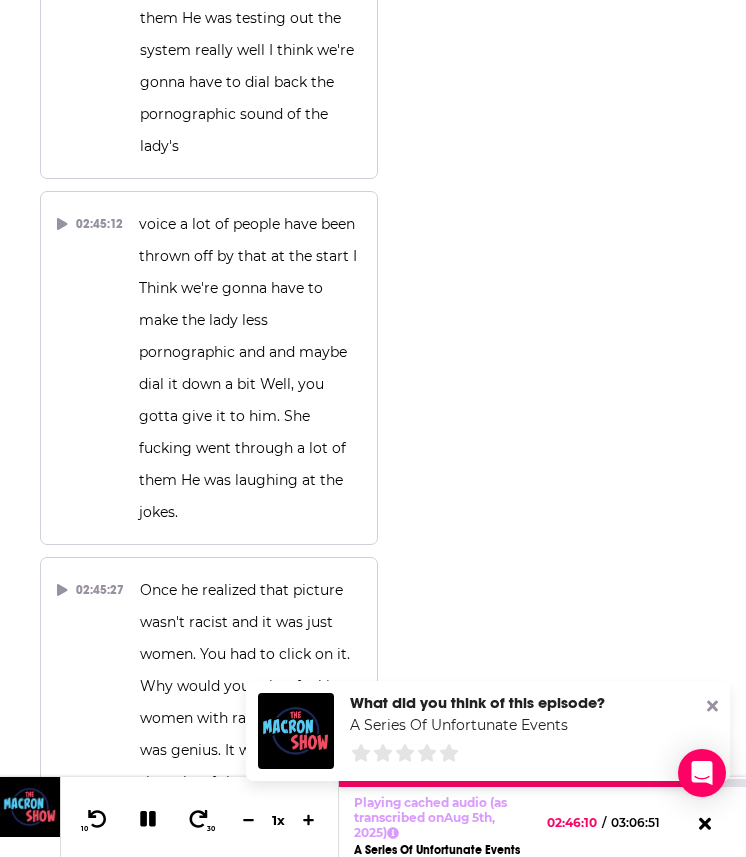 scroll, scrollTop: 145839, scrollLeft: 0, axis: vertical 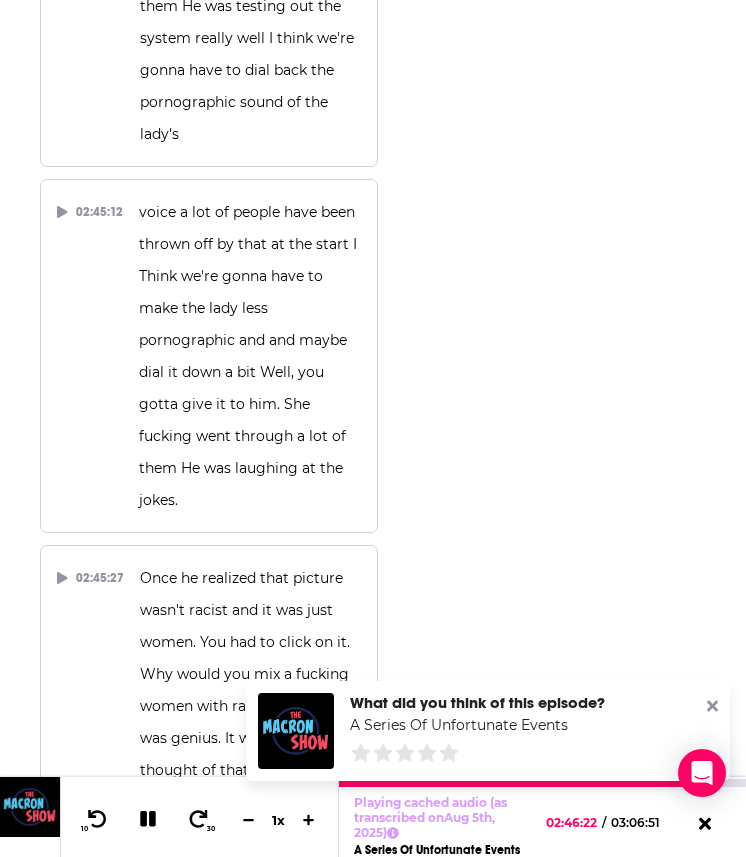 click 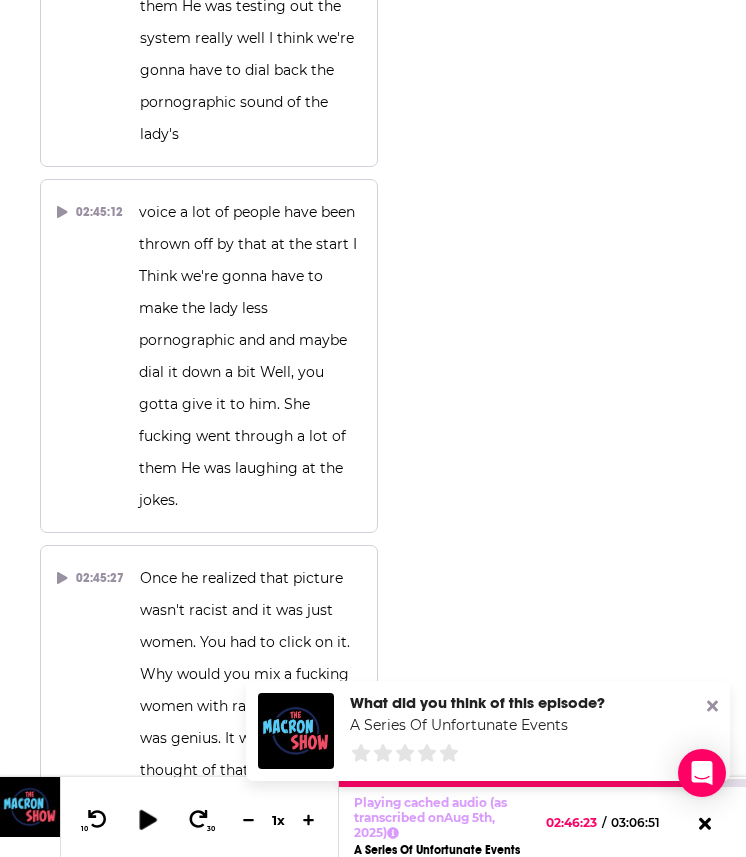 click 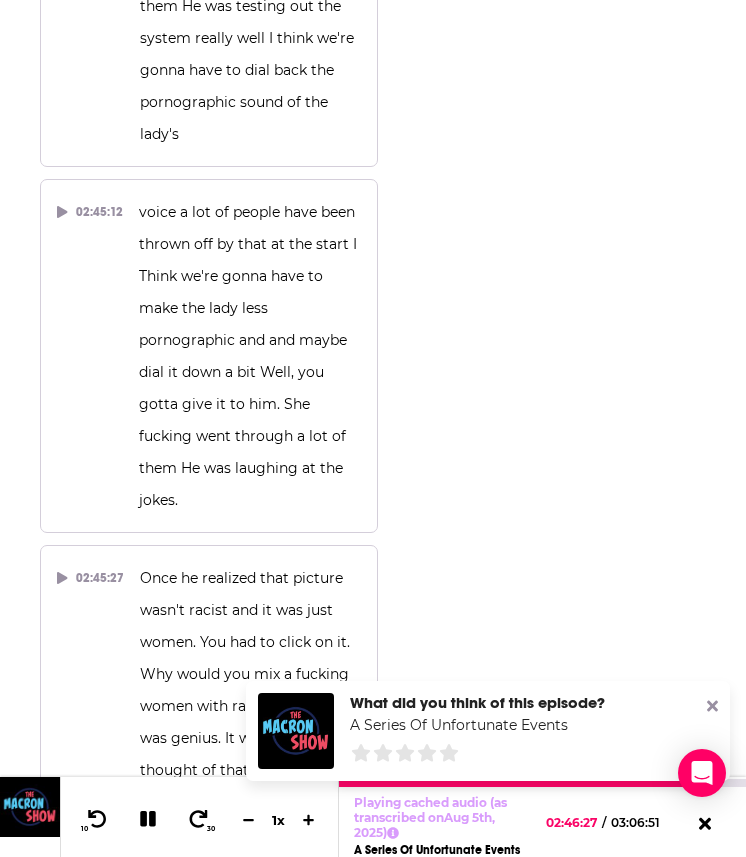 click 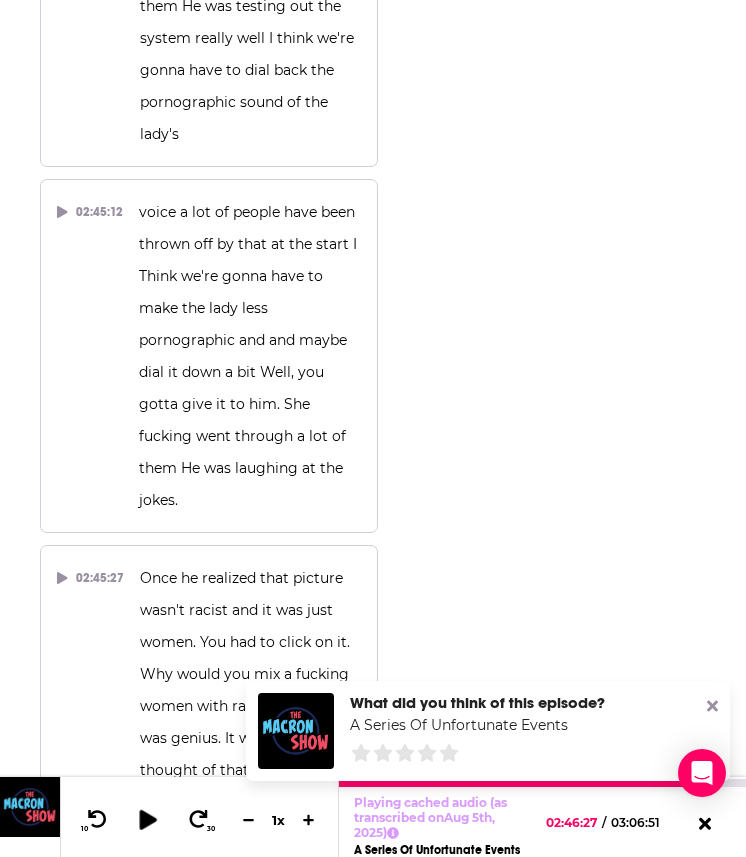 click 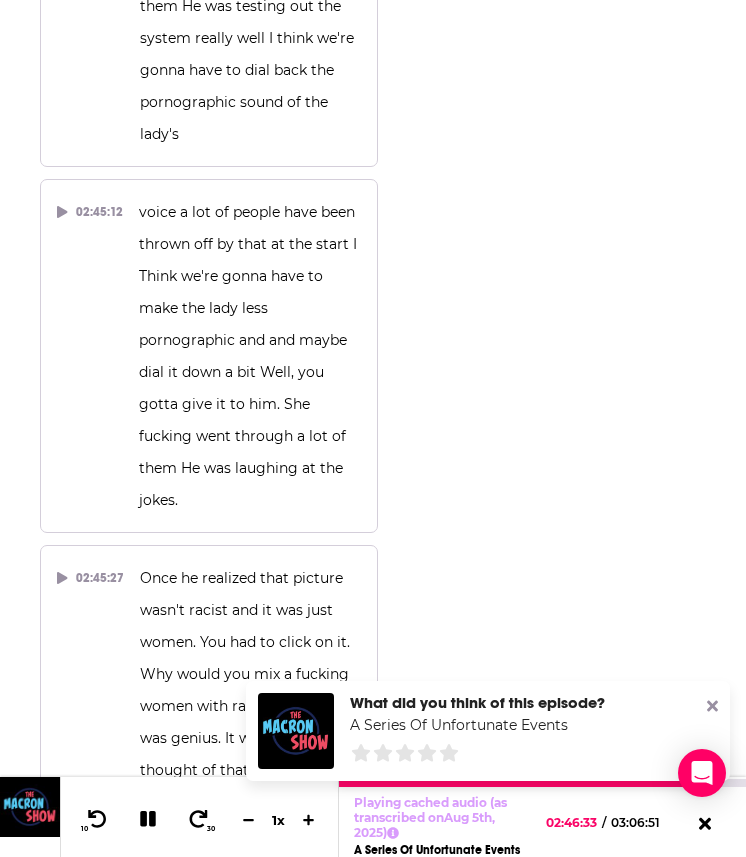 click 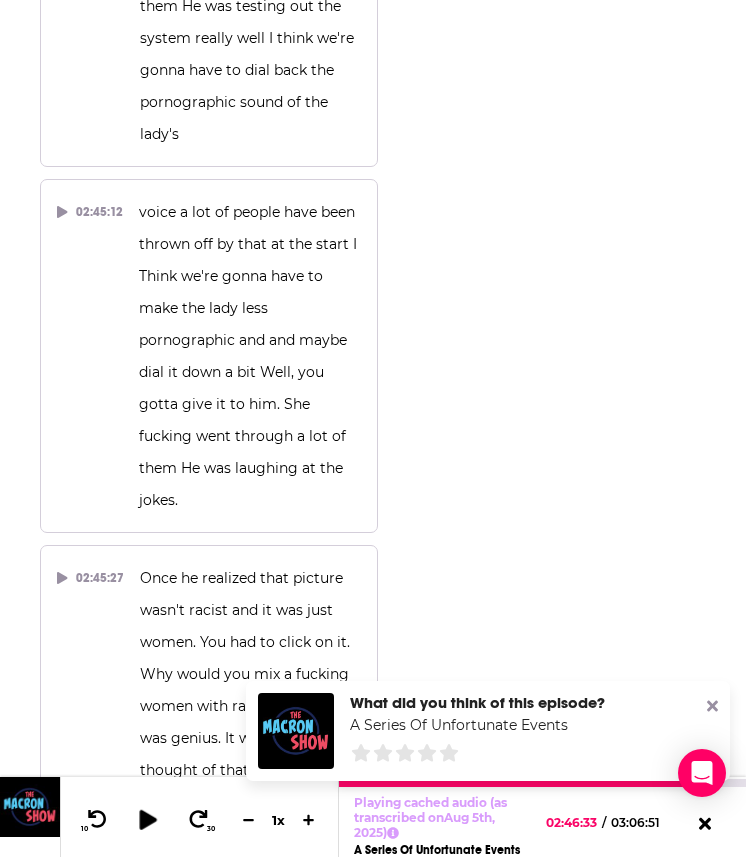 click 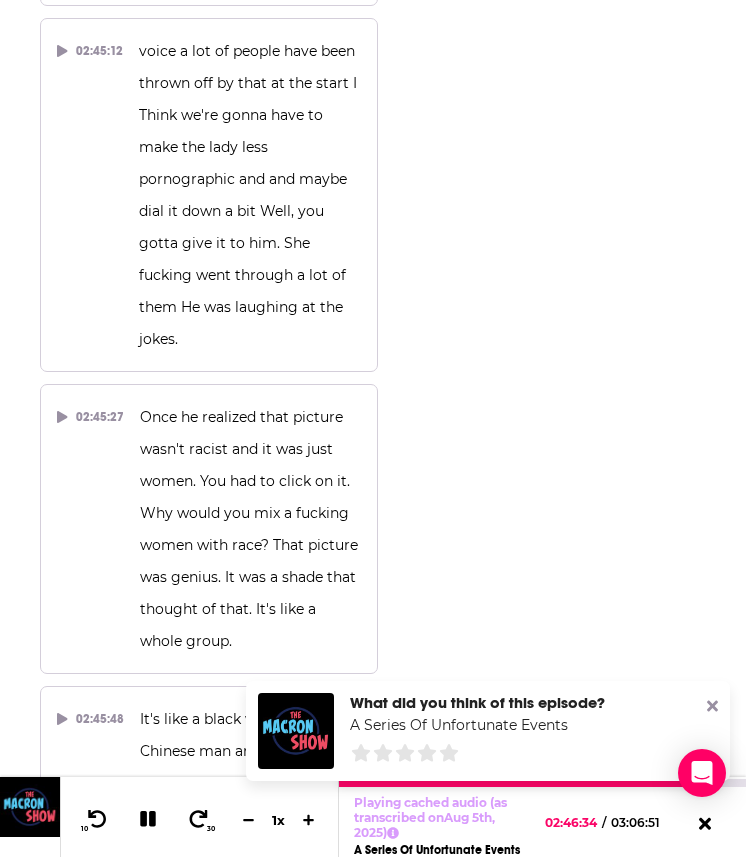 scroll, scrollTop: 146013, scrollLeft: 0, axis: vertical 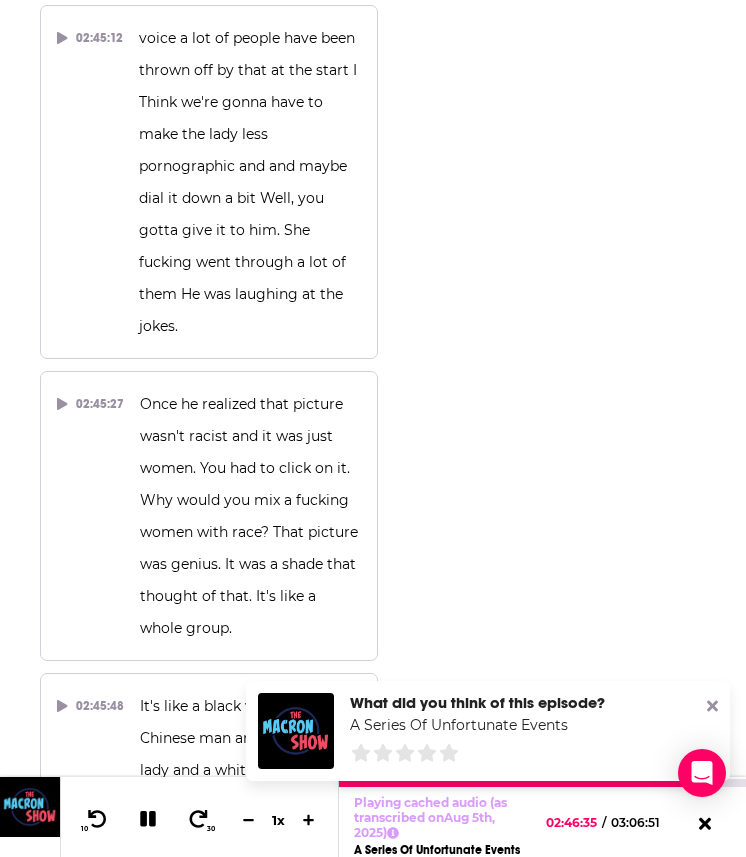 click 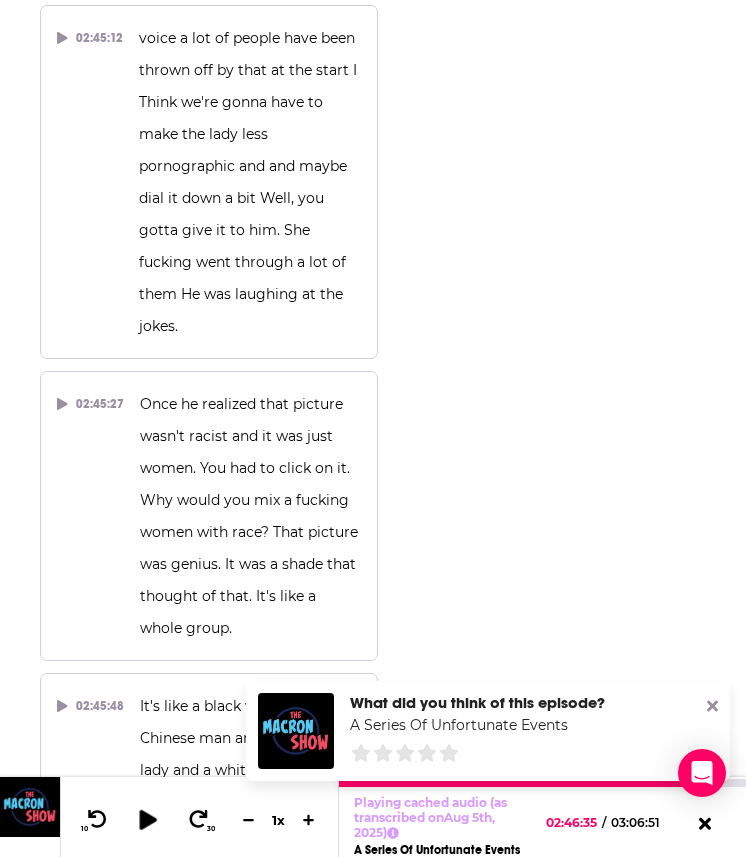 click 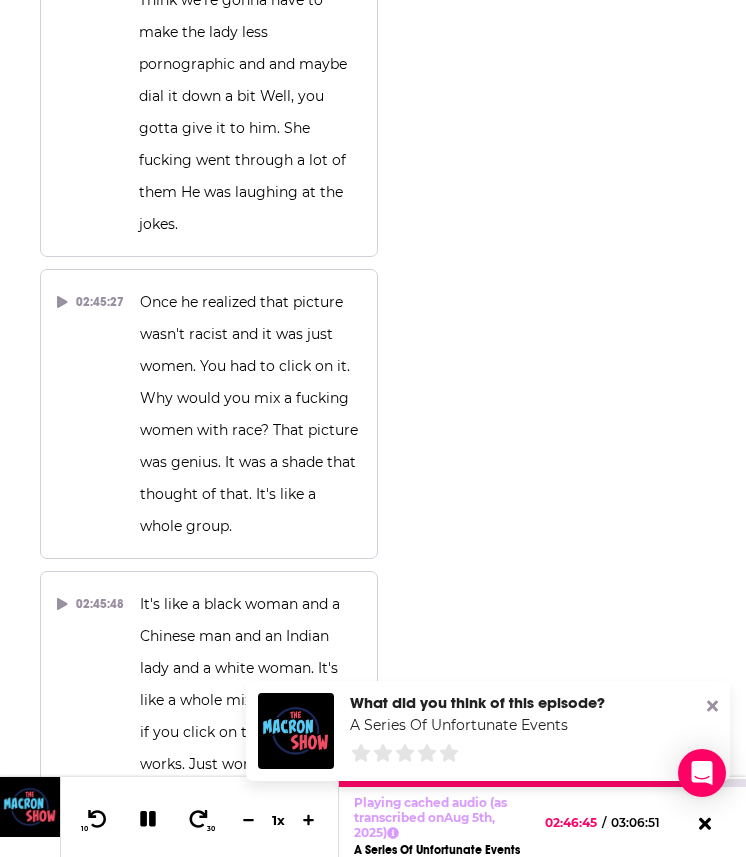 scroll, scrollTop: 145407, scrollLeft: 0, axis: vertical 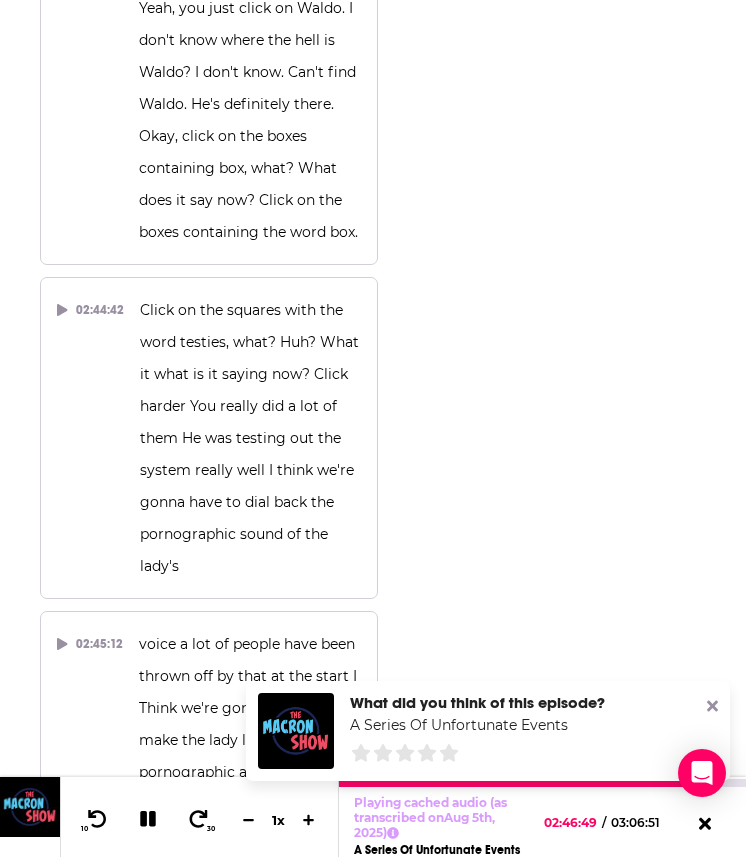 click 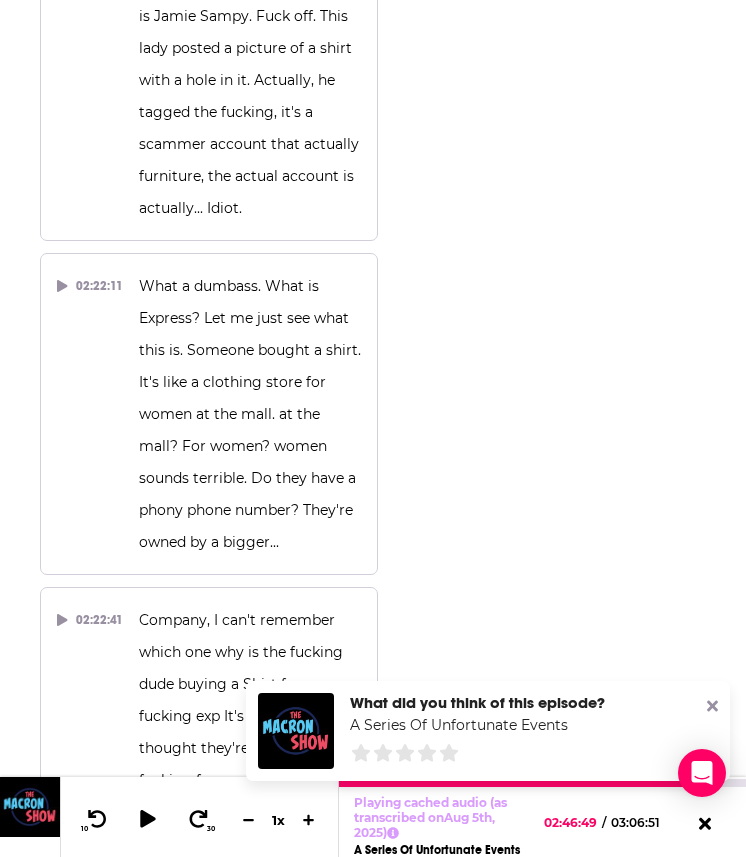scroll, scrollTop: 126527, scrollLeft: 0, axis: vertical 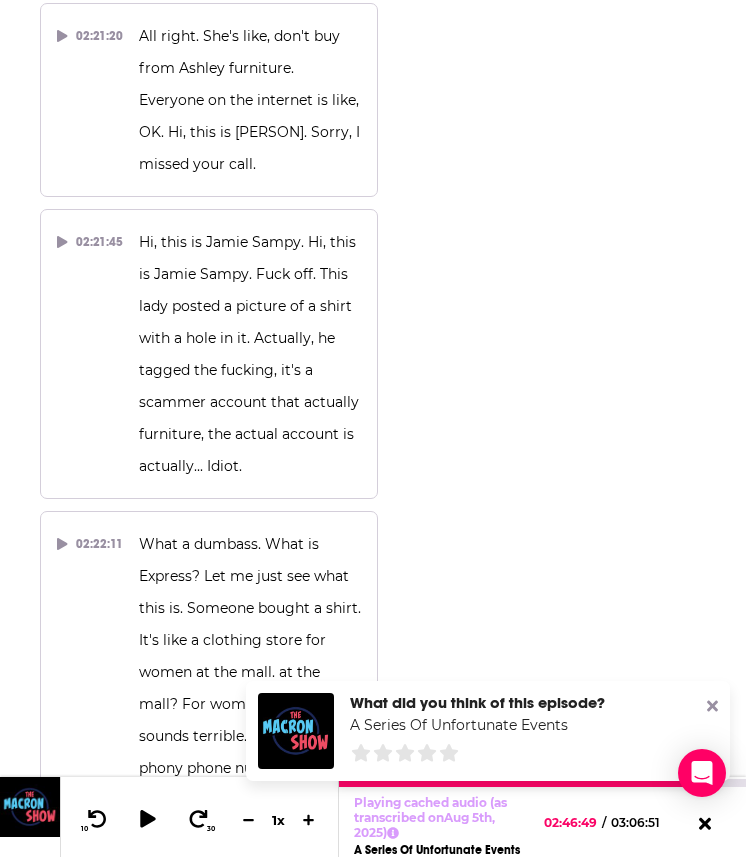 click at bounding box center (30, 807) 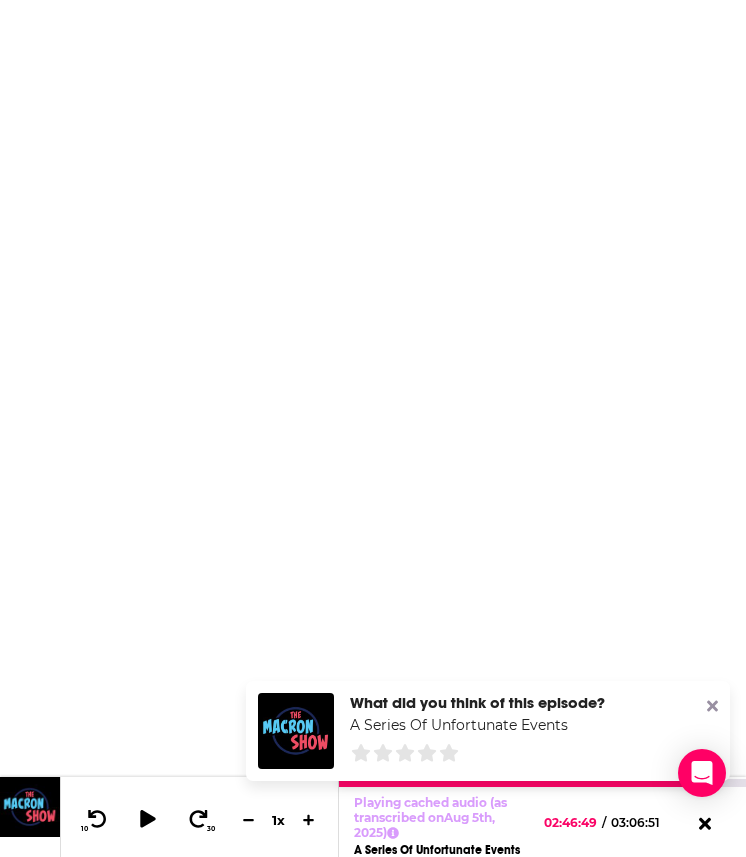 scroll, scrollTop: 0, scrollLeft: 0, axis: both 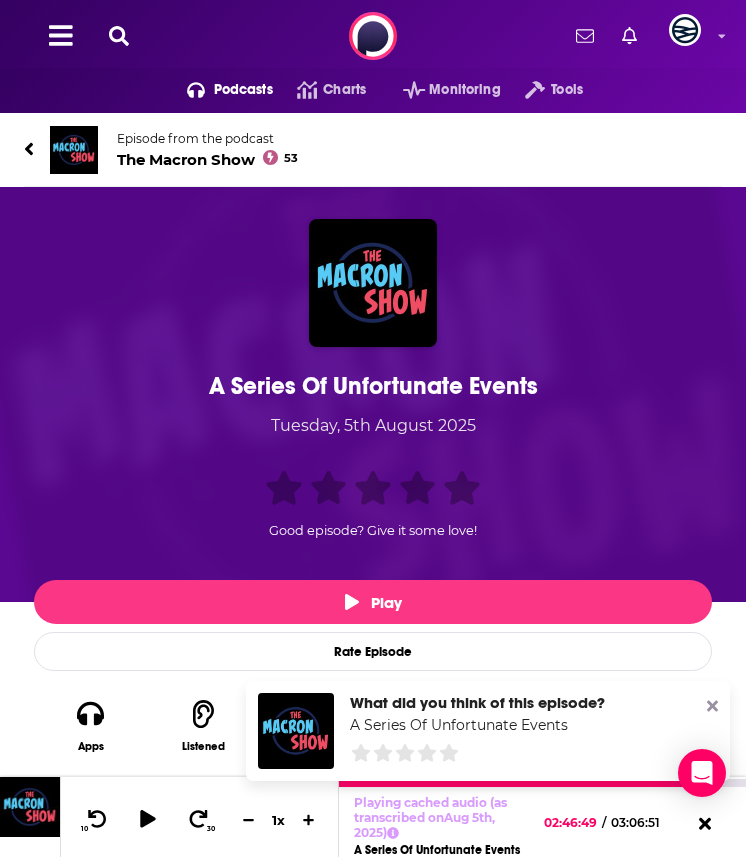click on "The Macron Show 53" at bounding box center [207, 159] 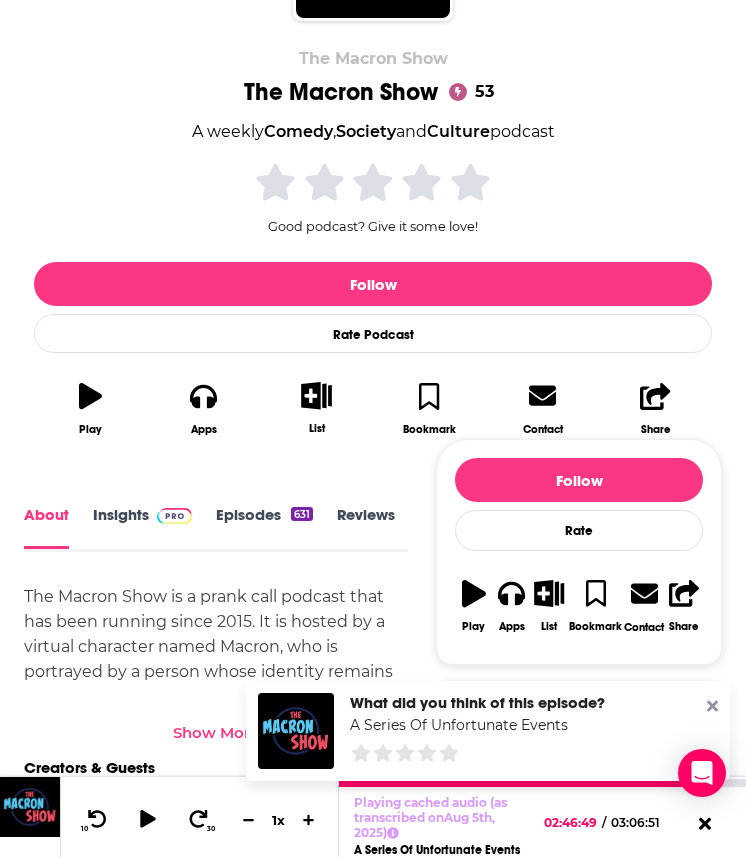 scroll, scrollTop: 575, scrollLeft: 0, axis: vertical 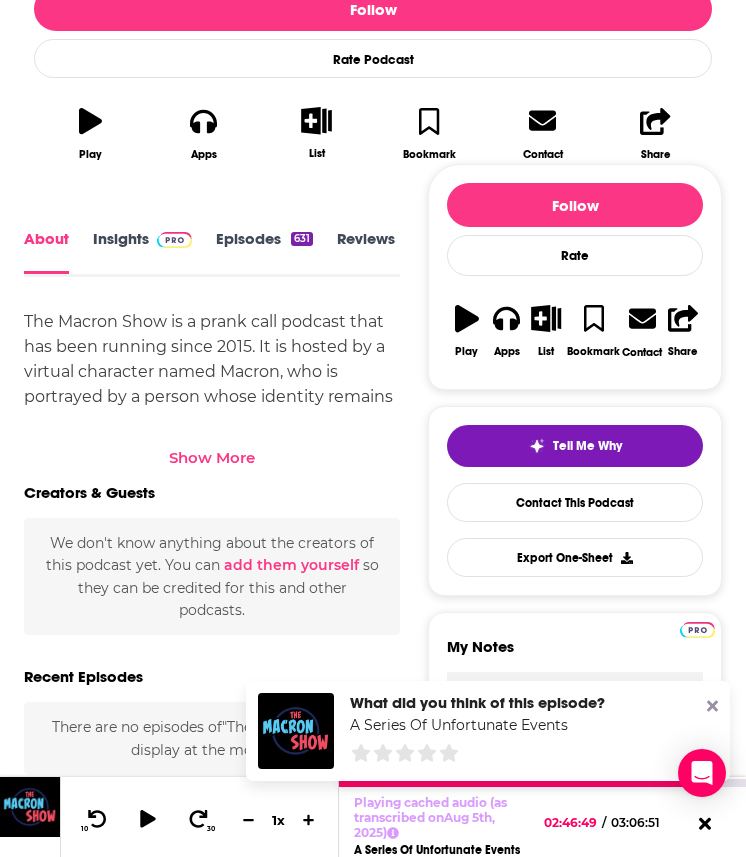 click on "About Insights Episodes 631 Reviews Credits Lists Similar The Macron Show is a prank call podcast that has been running since 2015. It is hosted by a virtual character named Macron, who is portrayed by a person whose identity remains anonymous. Macron uses various voice changing techniques and a range of characters to prank call unsuspecting individuals.
The show typically involves Macron and his team calling people from different parts of the world and engaging them in humorous and sometimes outrageous conversations. These pranks often revolve around various topics, including customer service complaints, strange inquiries, and odd requests.
Macron has gained popularity on YouTube for his unique prank calling style, sharp wit, and ability to create entertaining and often hilarious interactions with the people he calls. The show also often features live streams where viewers can listen to the pranks in real-time and participate in the chat. Show More Creators & Guests . You can   add them yourself" at bounding box center [210, 1006] 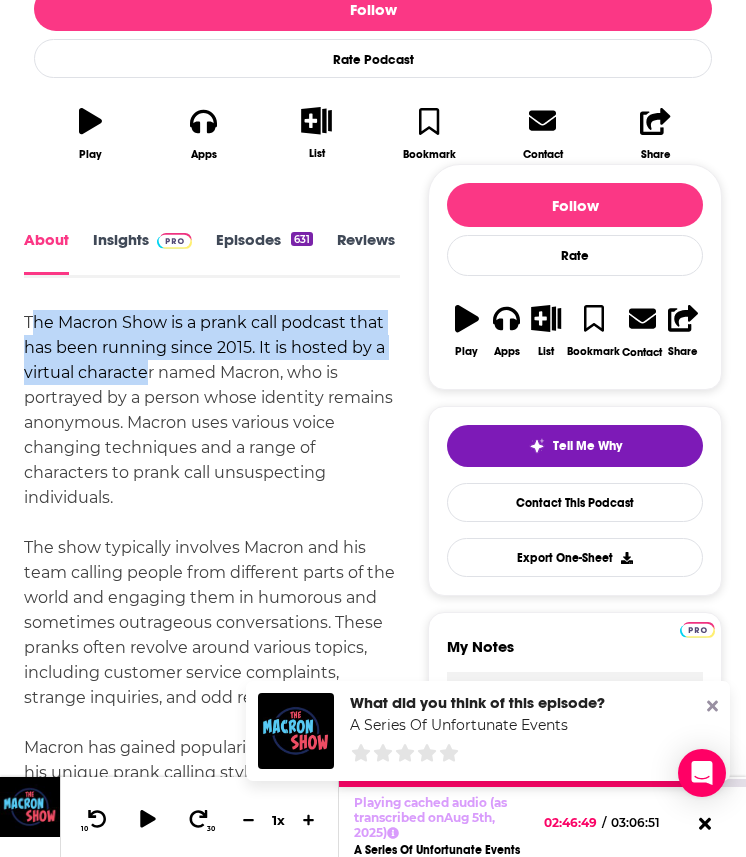 drag, startPoint x: 29, startPoint y: 313, endPoint x: 149, endPoint y: 362, distance: 129.61867 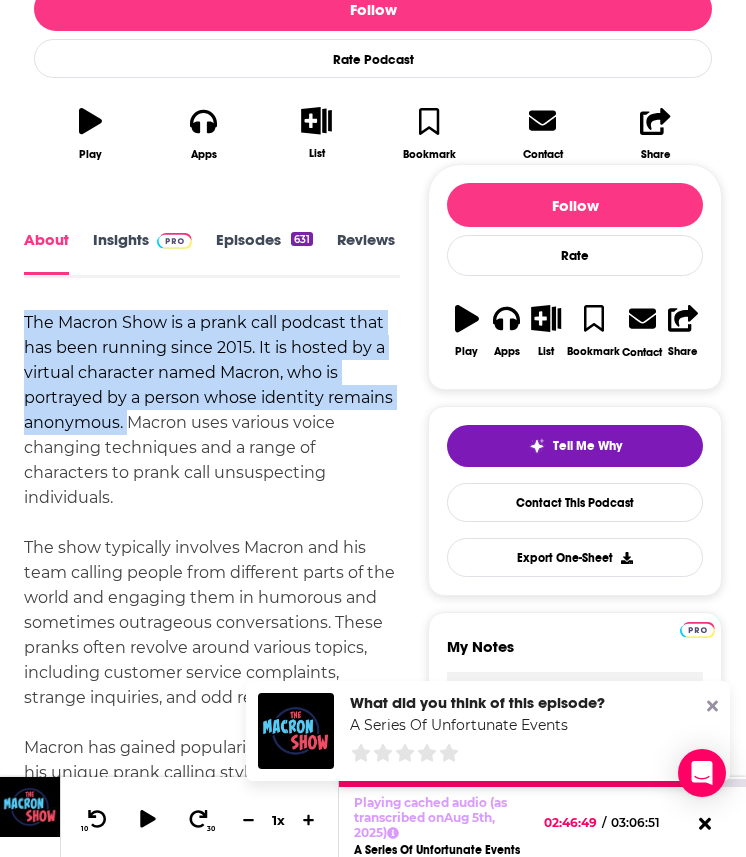 drag, startPoint x: 17, startPoint y: 317, endPoint x: 125, endPoint y: 413, distance: 144.49913 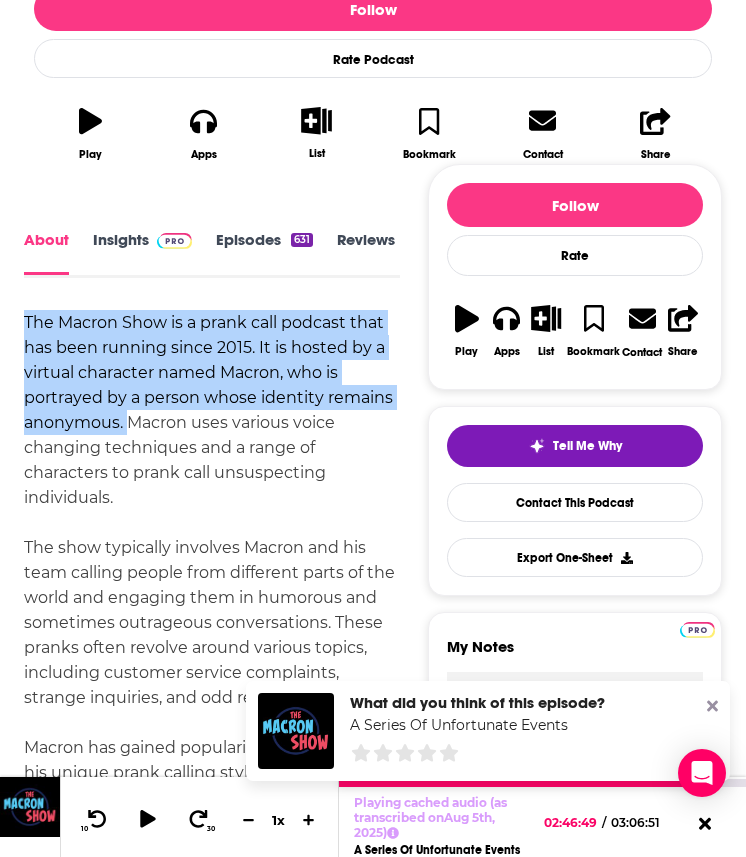 scroll, scrollTop: 0, scrollLeft: 0, axis: both 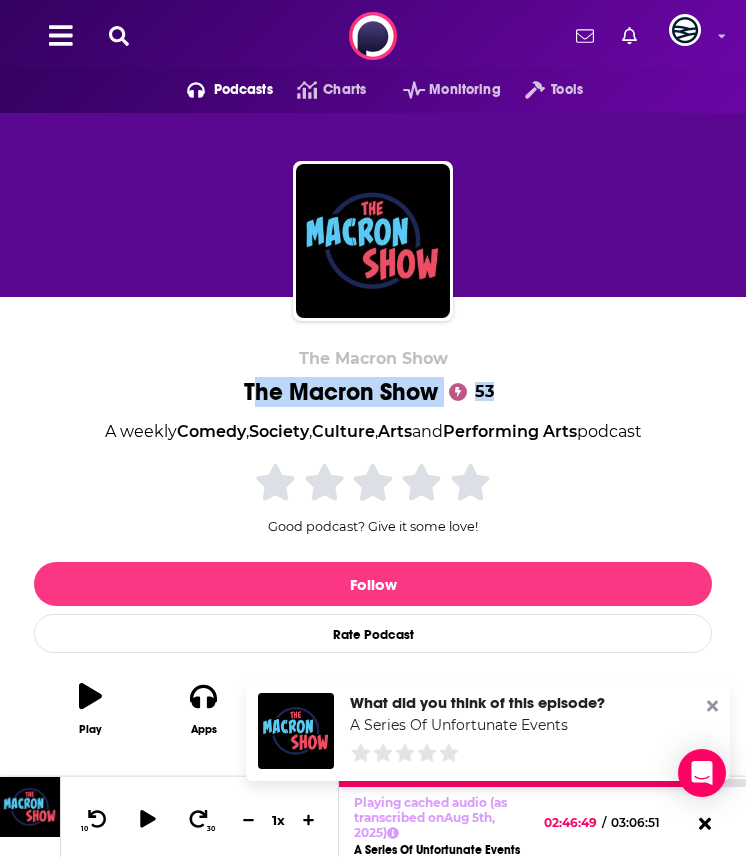 drag, startPoint x: 252, startPoint y: 389, endPoint x: 488, endPoint y: 392, distance: 236.01907 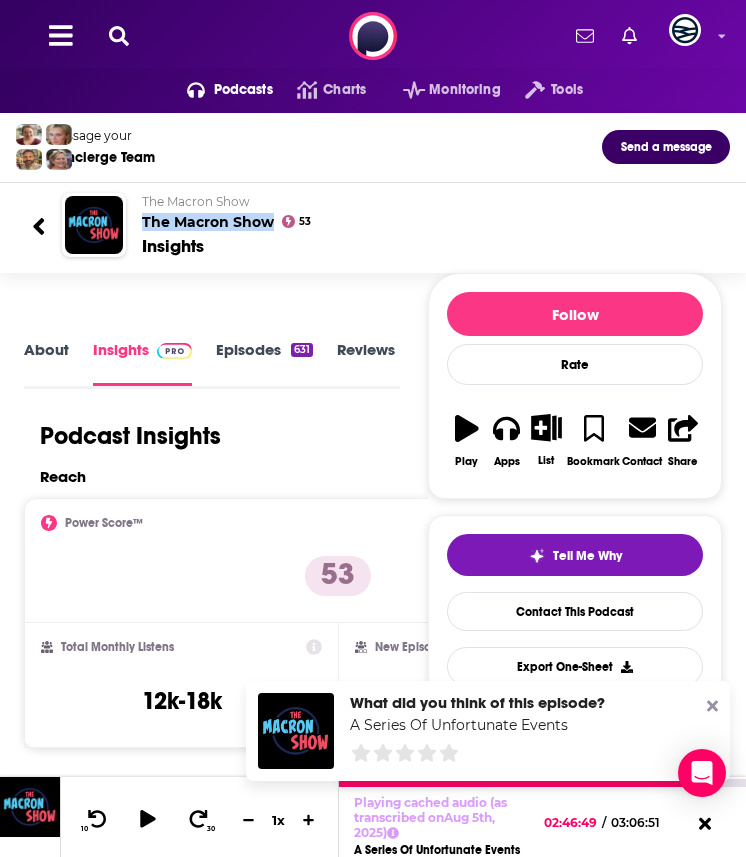 drag, startPoint x: 141, startPoint y: 216, endPoint x: 271, endPoint y: 220, distance: 130.06152 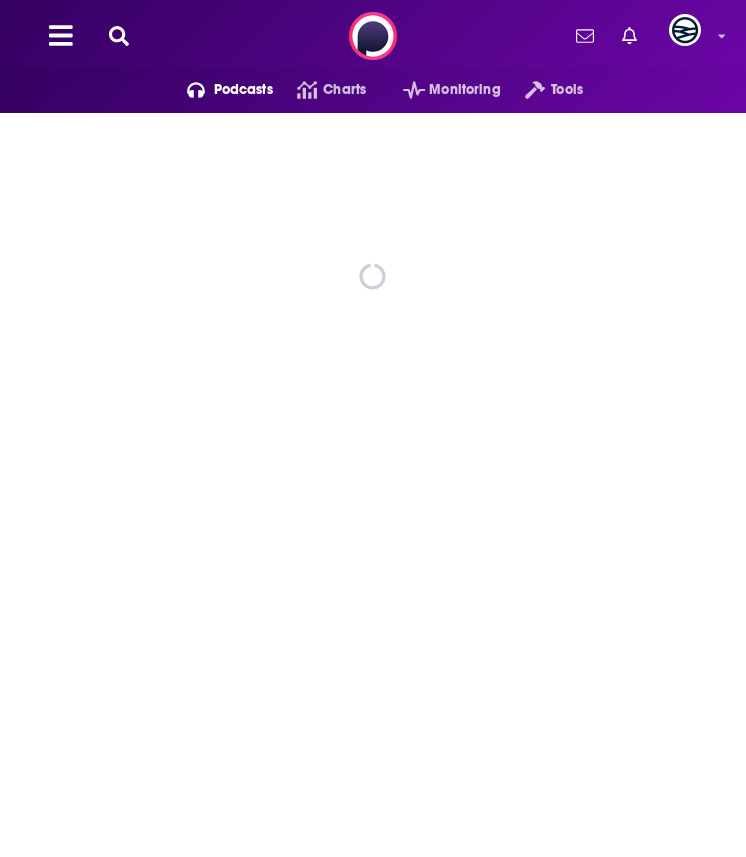 scroll, scrollTop: 0, scrollLeft: 0, axis: both 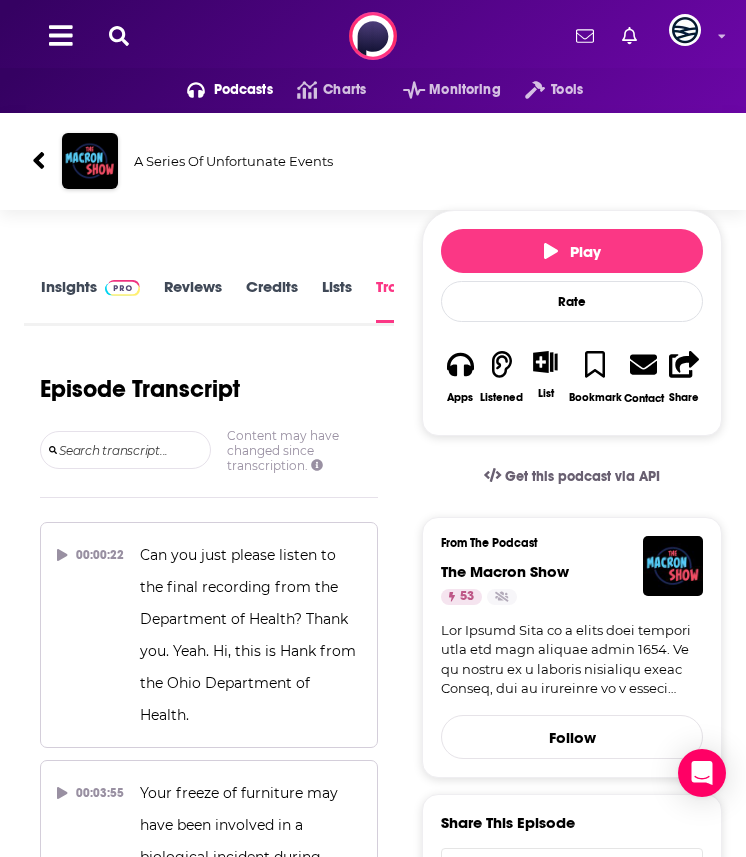 click on "Insights" at bounding box center [90, 300] 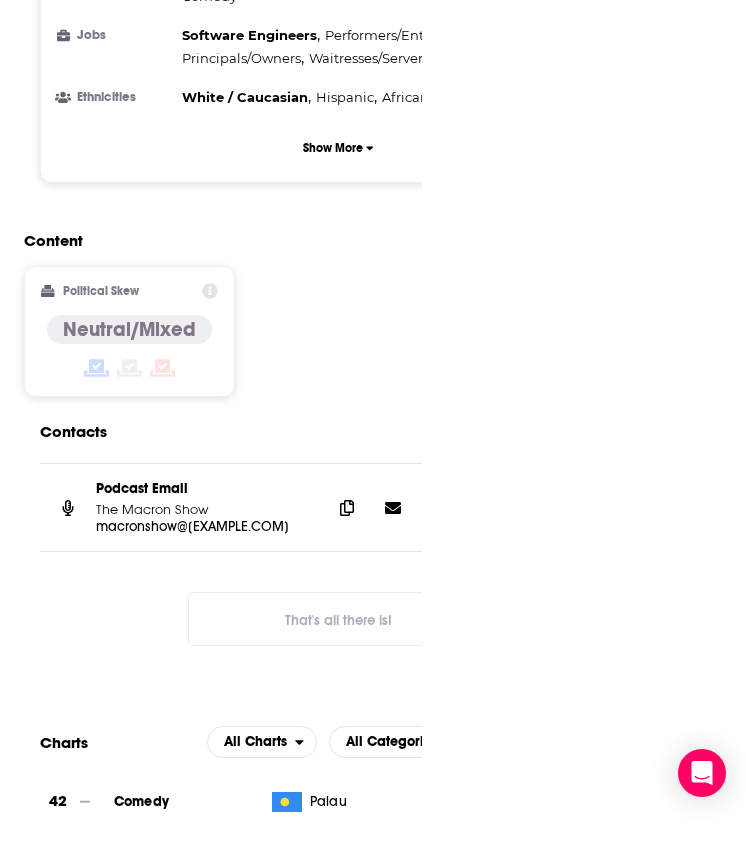 scroll, scrollTop: 2172, scrollLeft: 0, axis: vertical 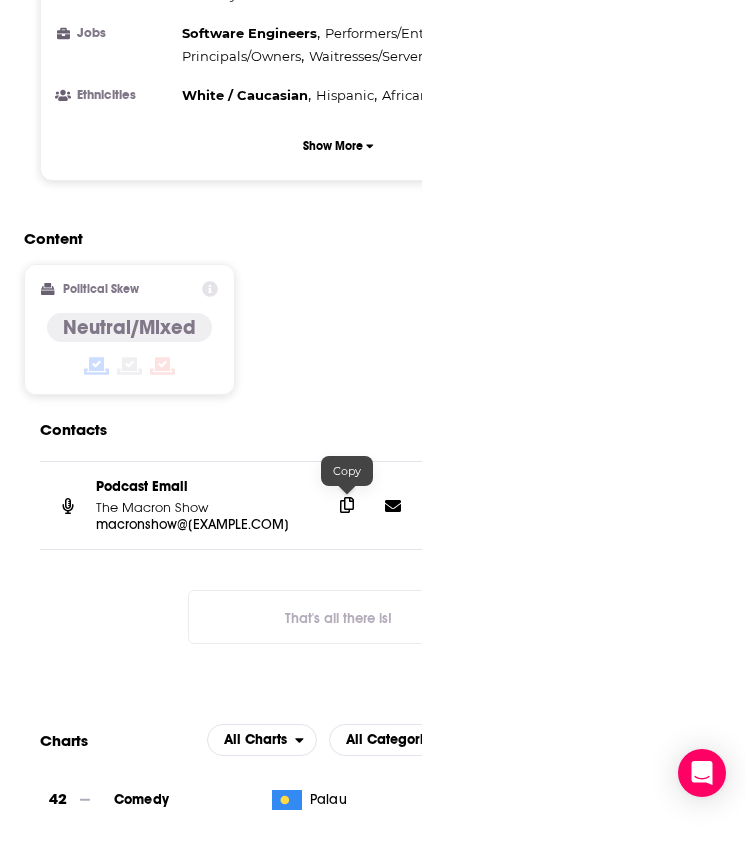 click 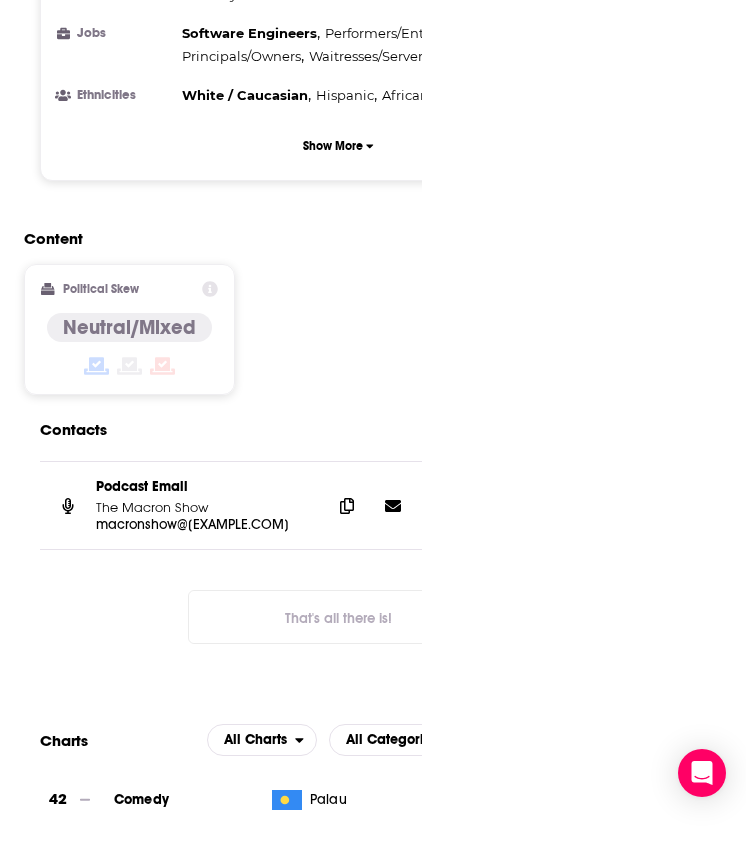 scroll, scrollTop: 0, scrollLeft: 0, axis: both 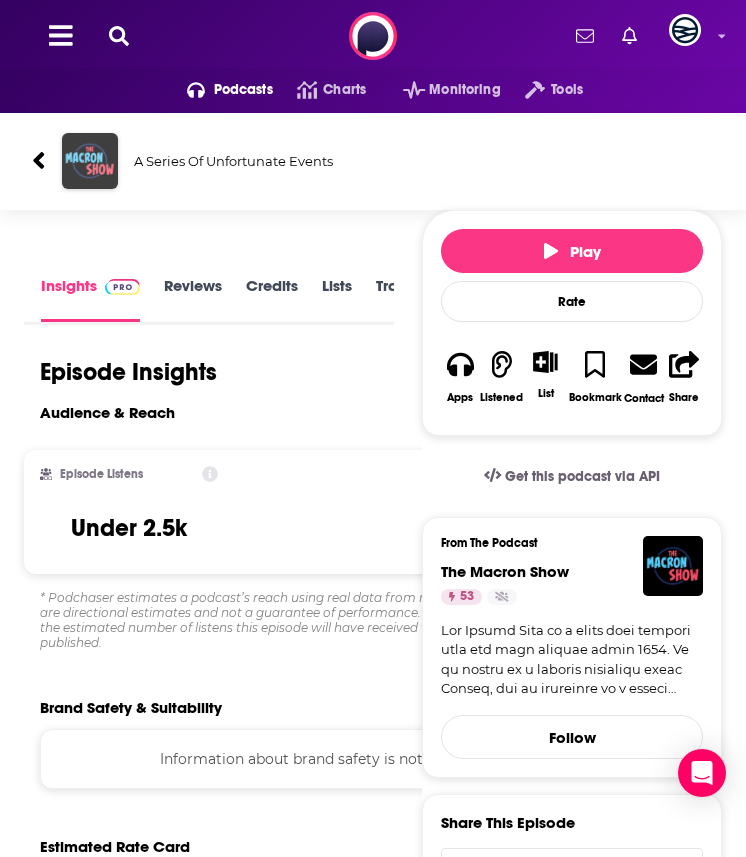 click at bounding box center (90, 161) 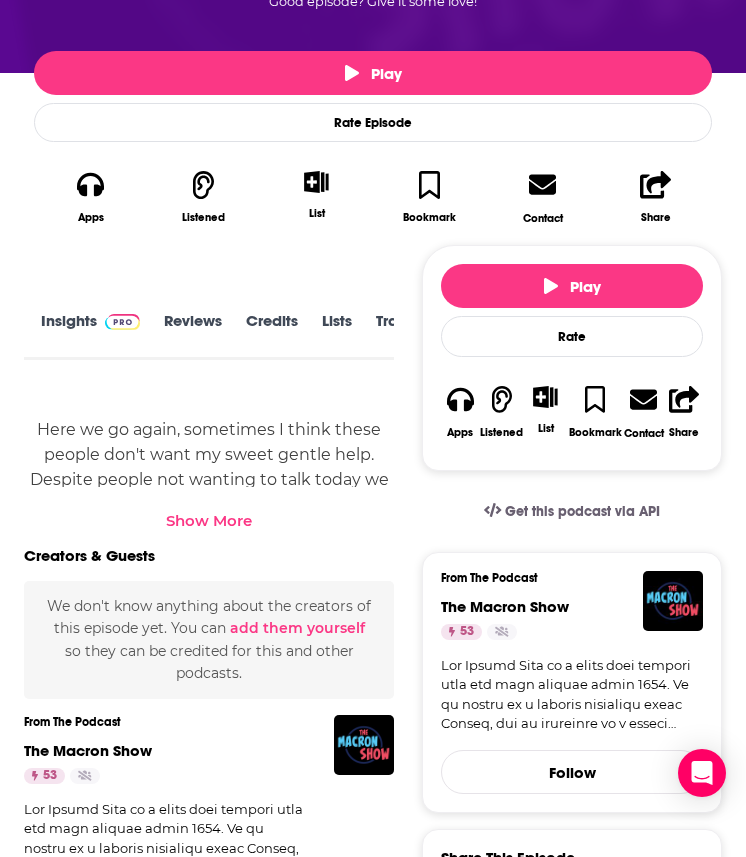 scroll, scrollTop: 538, scrollLeft: 0, axis: vertical 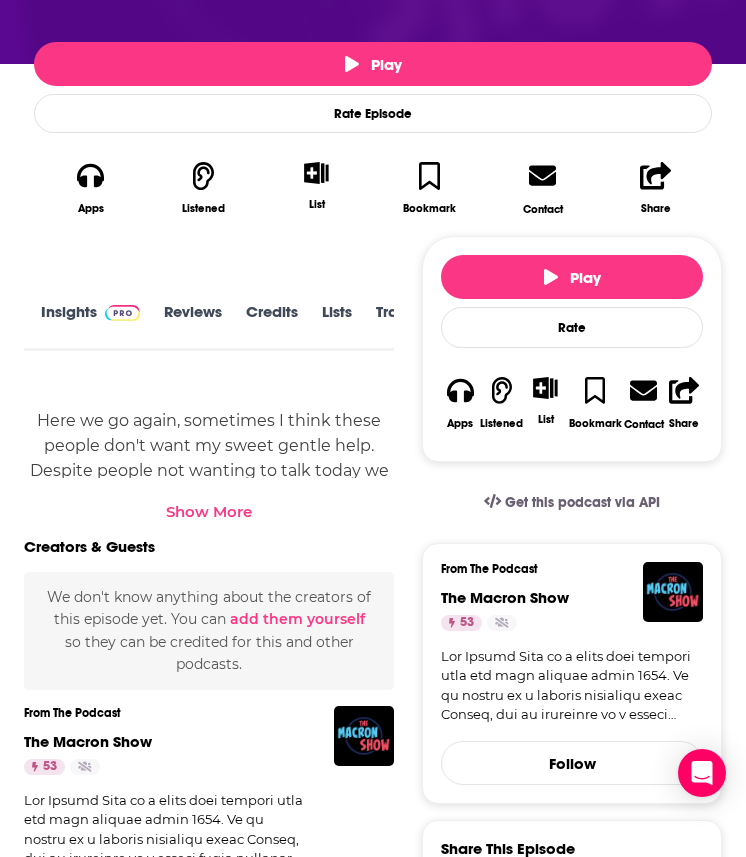 click on "Show More" at bounding box center [209, 511] 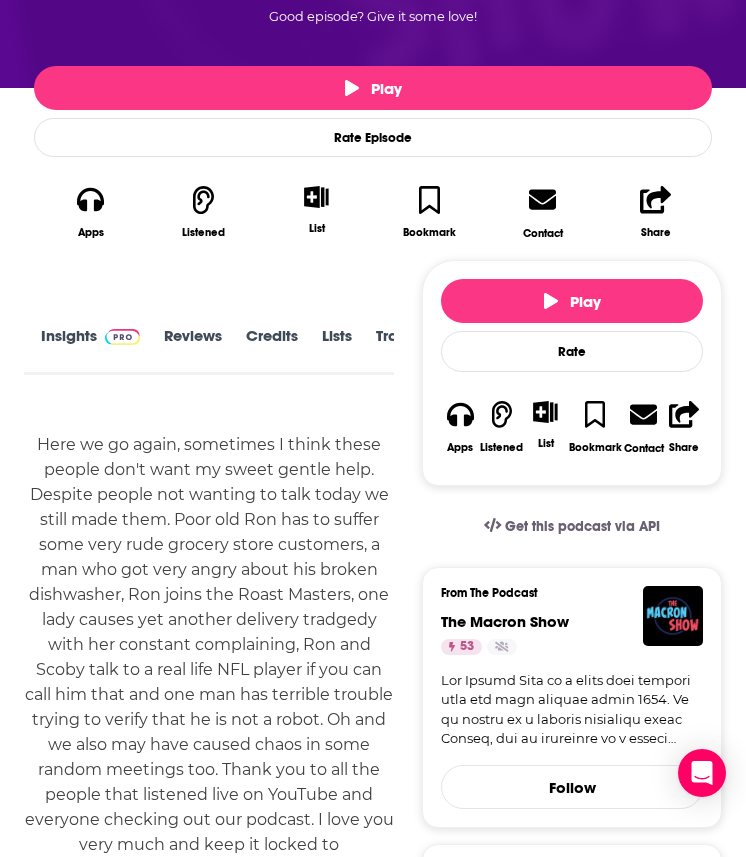 scroll, scrollTop: 0, scrollLeft: 0, axis: both 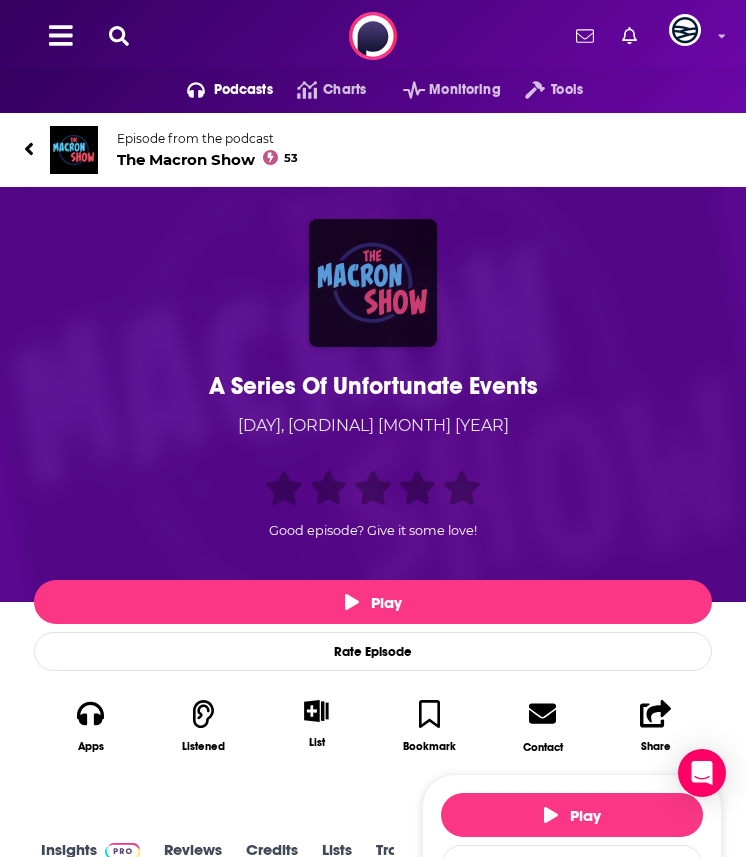 click at bounding box center [373, 283] 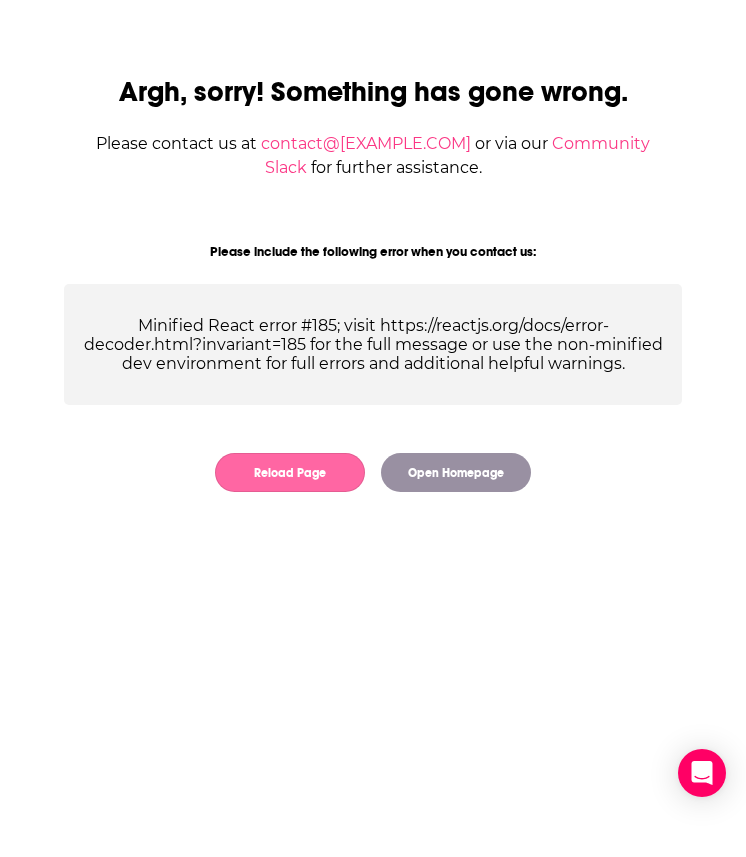 click on "Reload Page" at bounding box center (290, 472) 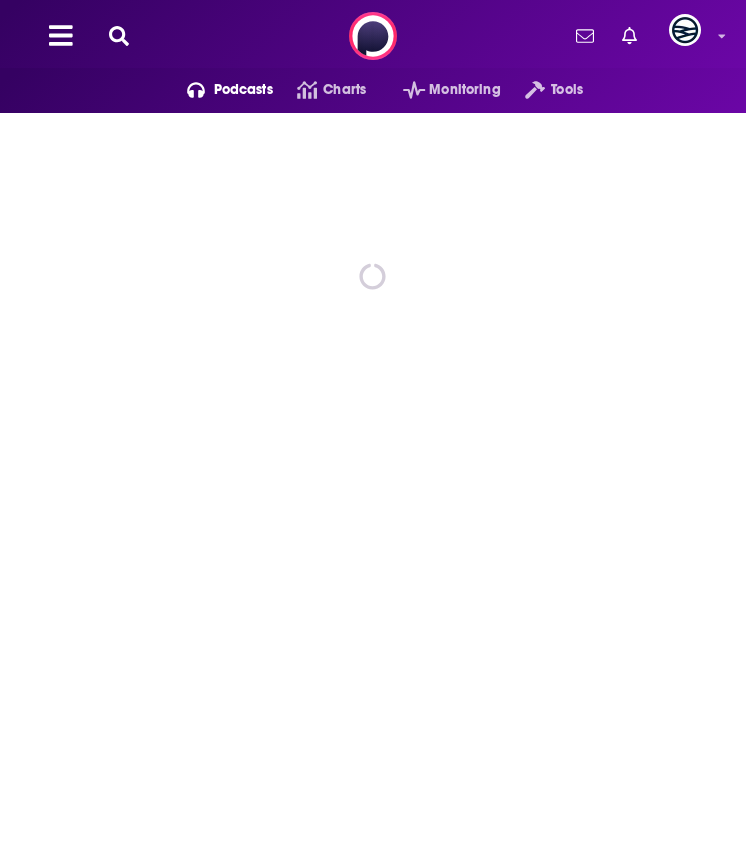 scroll, scrollTop: 0, scrollLeft: 0, axis: both 